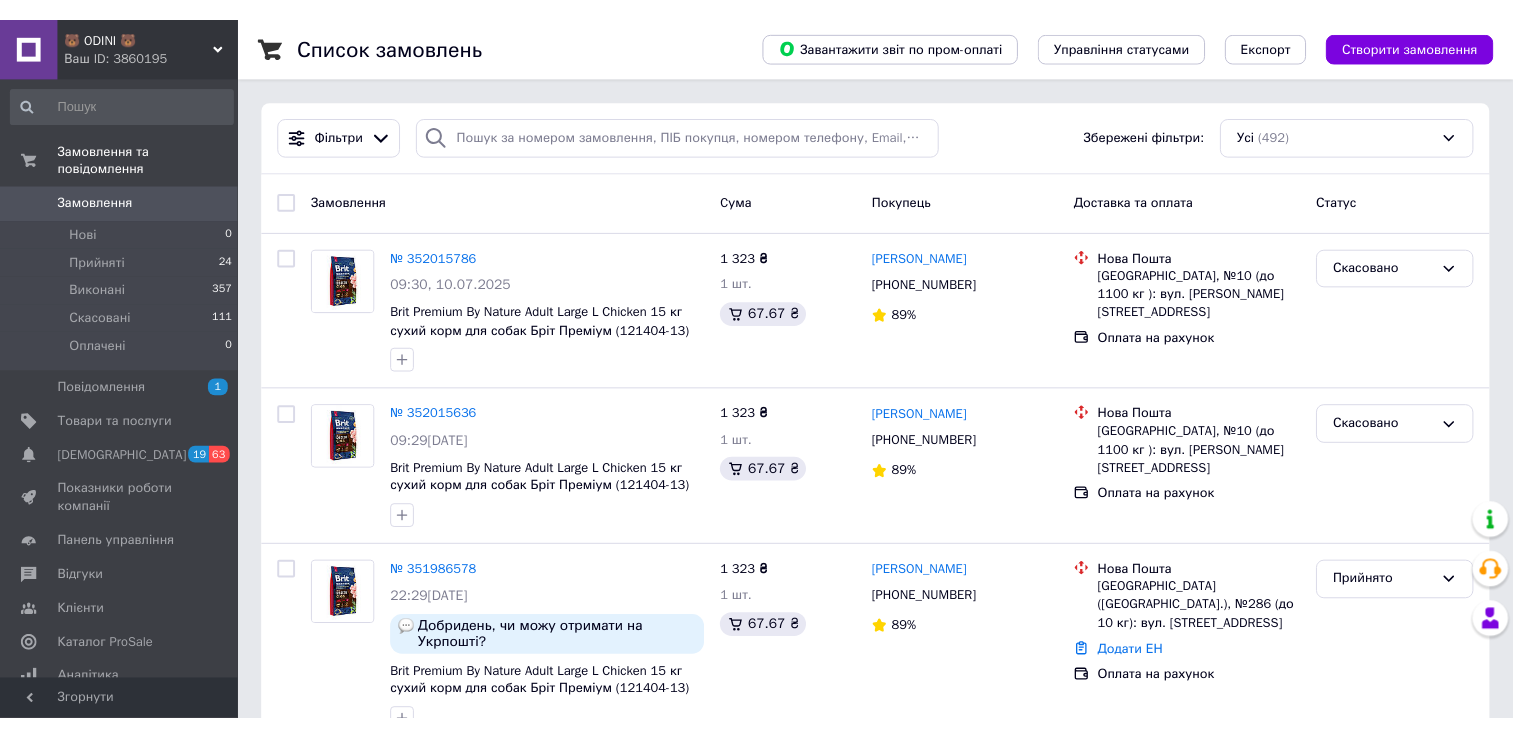 scroll, scrollTop: 0, scrollLeft: 0, axis: both 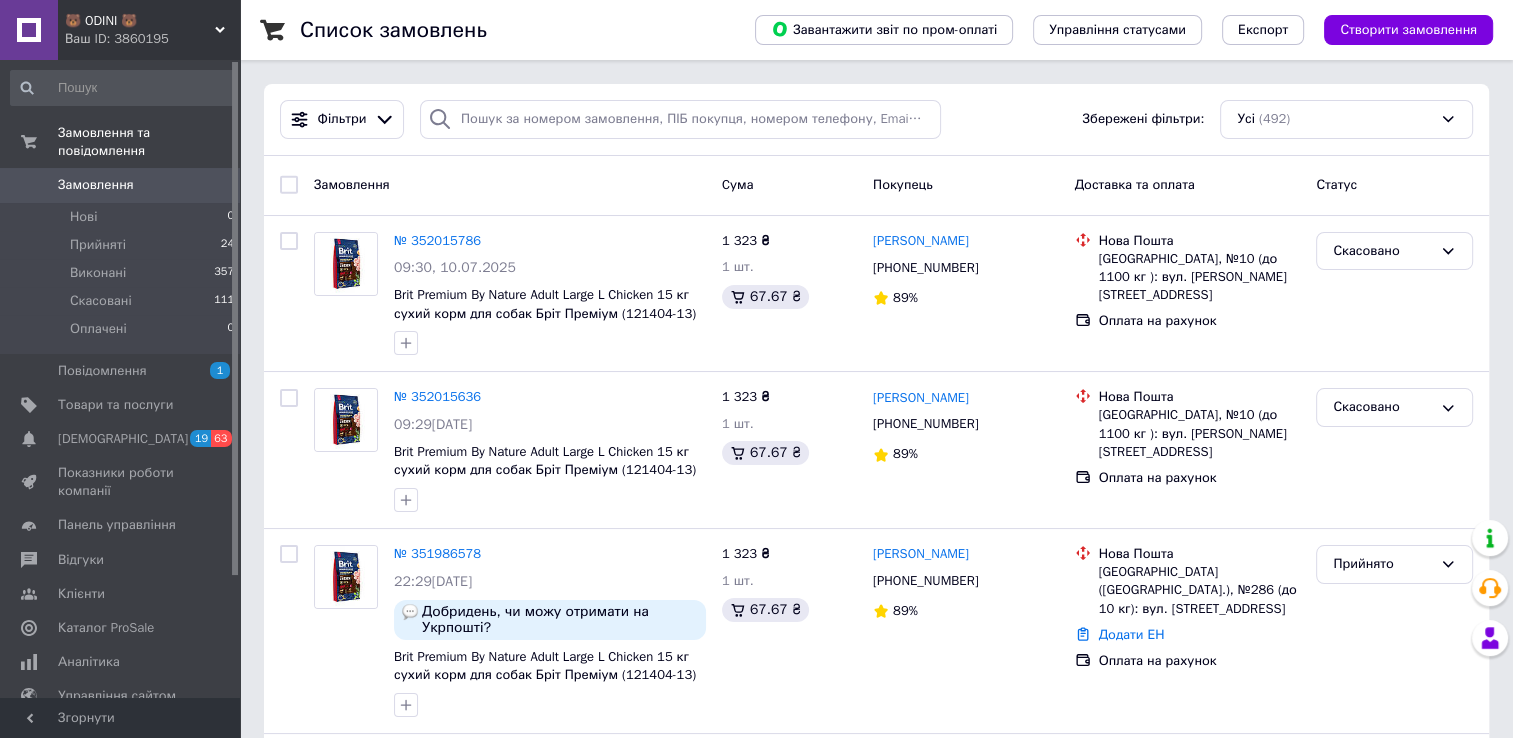 click 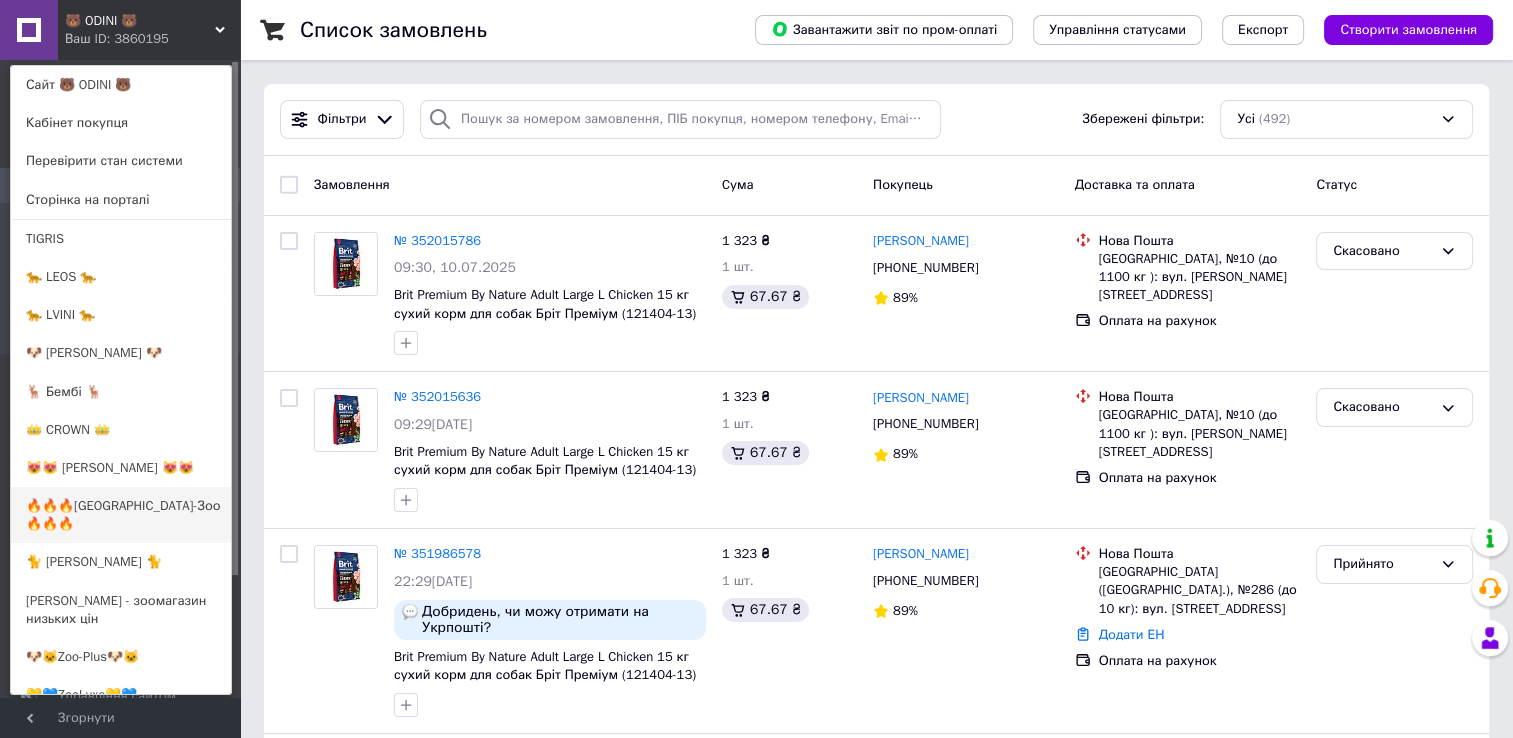 click on "🔥🔥🔥[GEOGRAPHIC_DATA]-Зоо🔥🔥🔥" at bounding box center (121, 515) 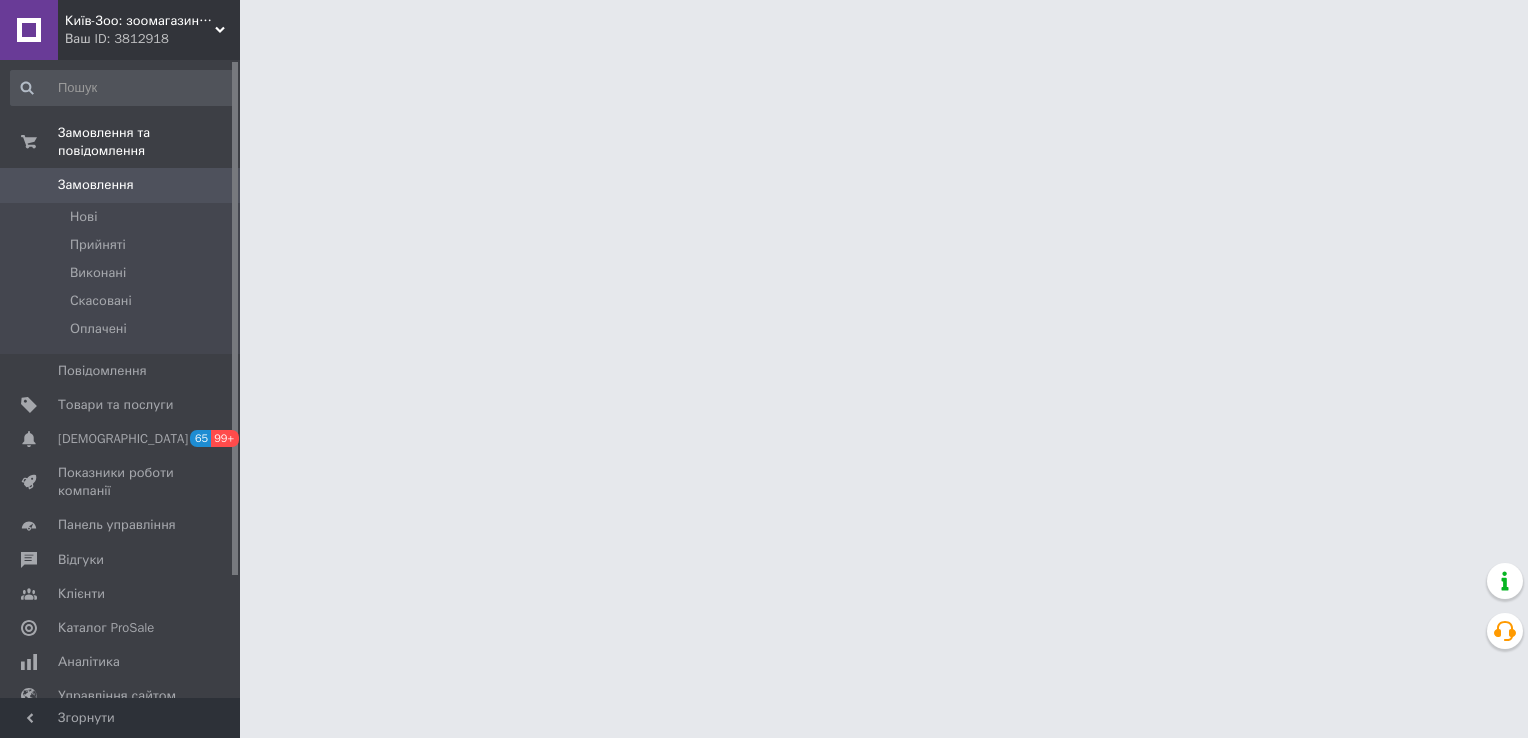scroll, scrollTop: 0, scrollLeft: 0, axis: both 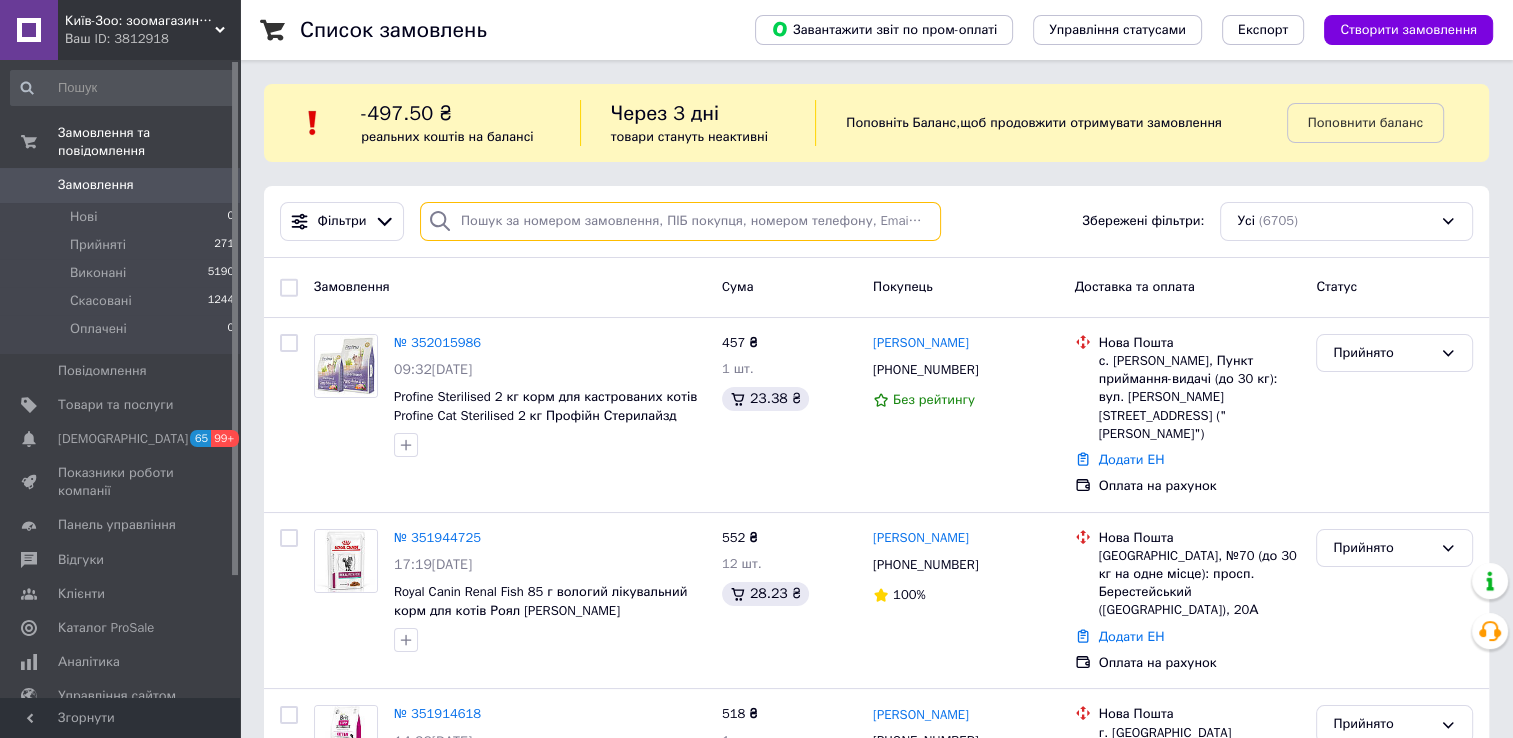 click at bounding box center (680, 221) 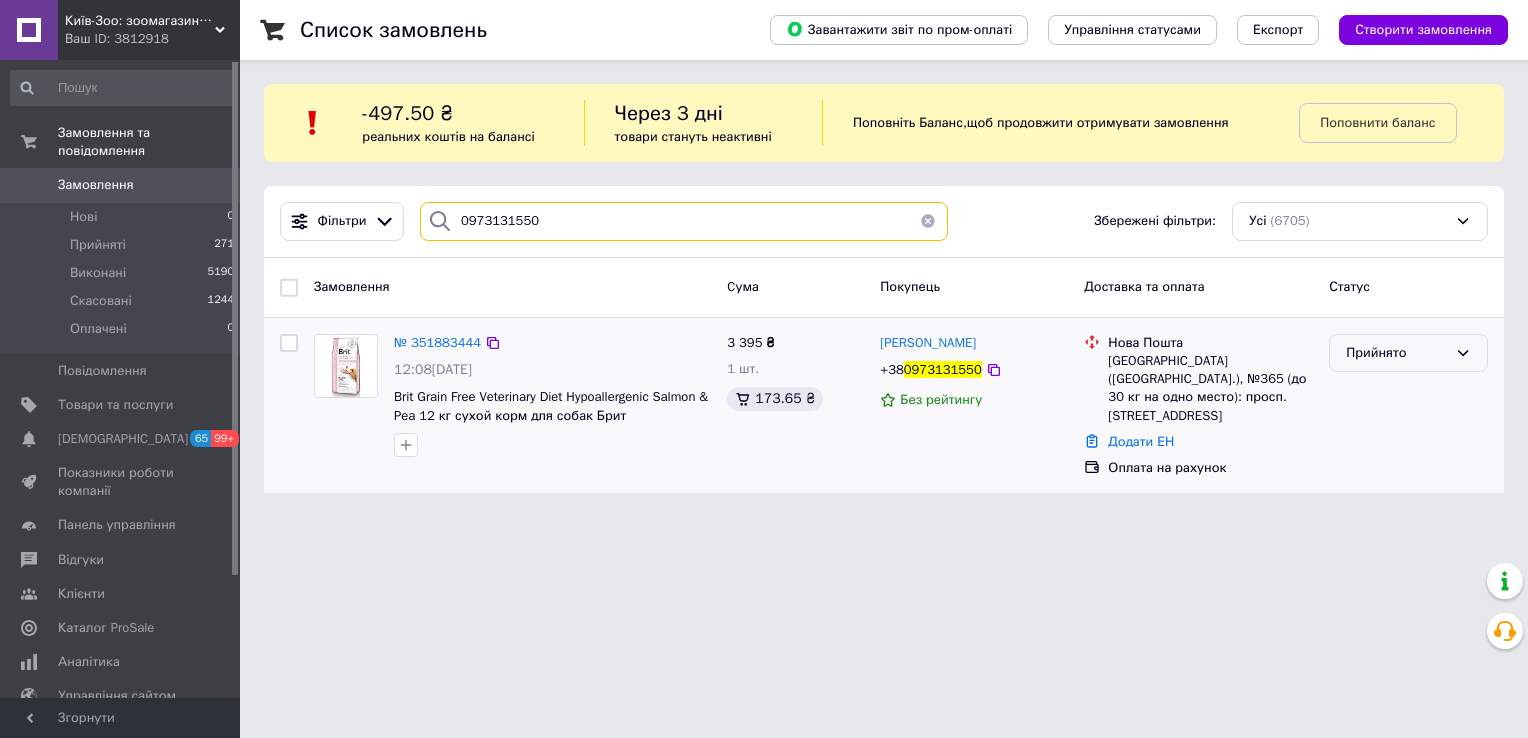 type on "0973131550" 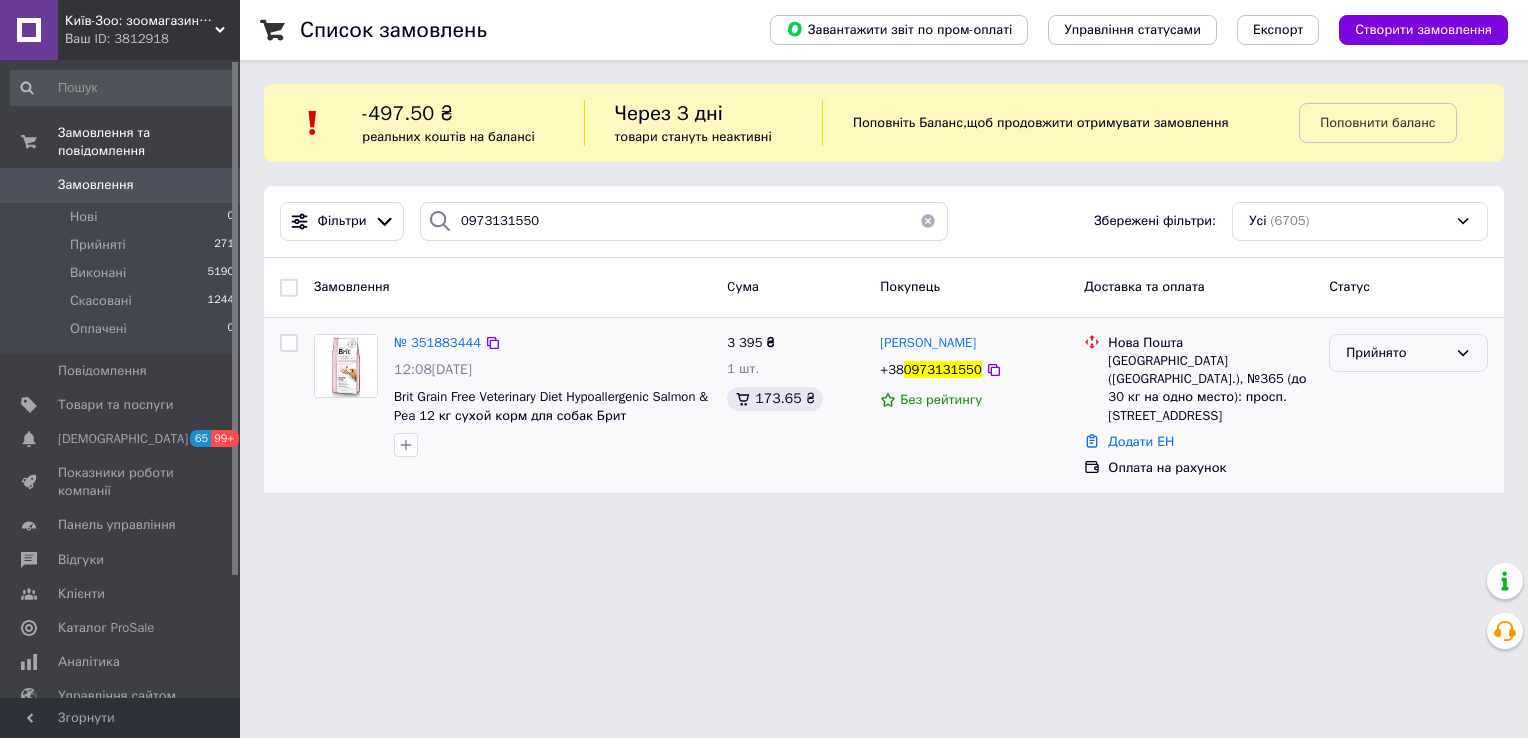 click 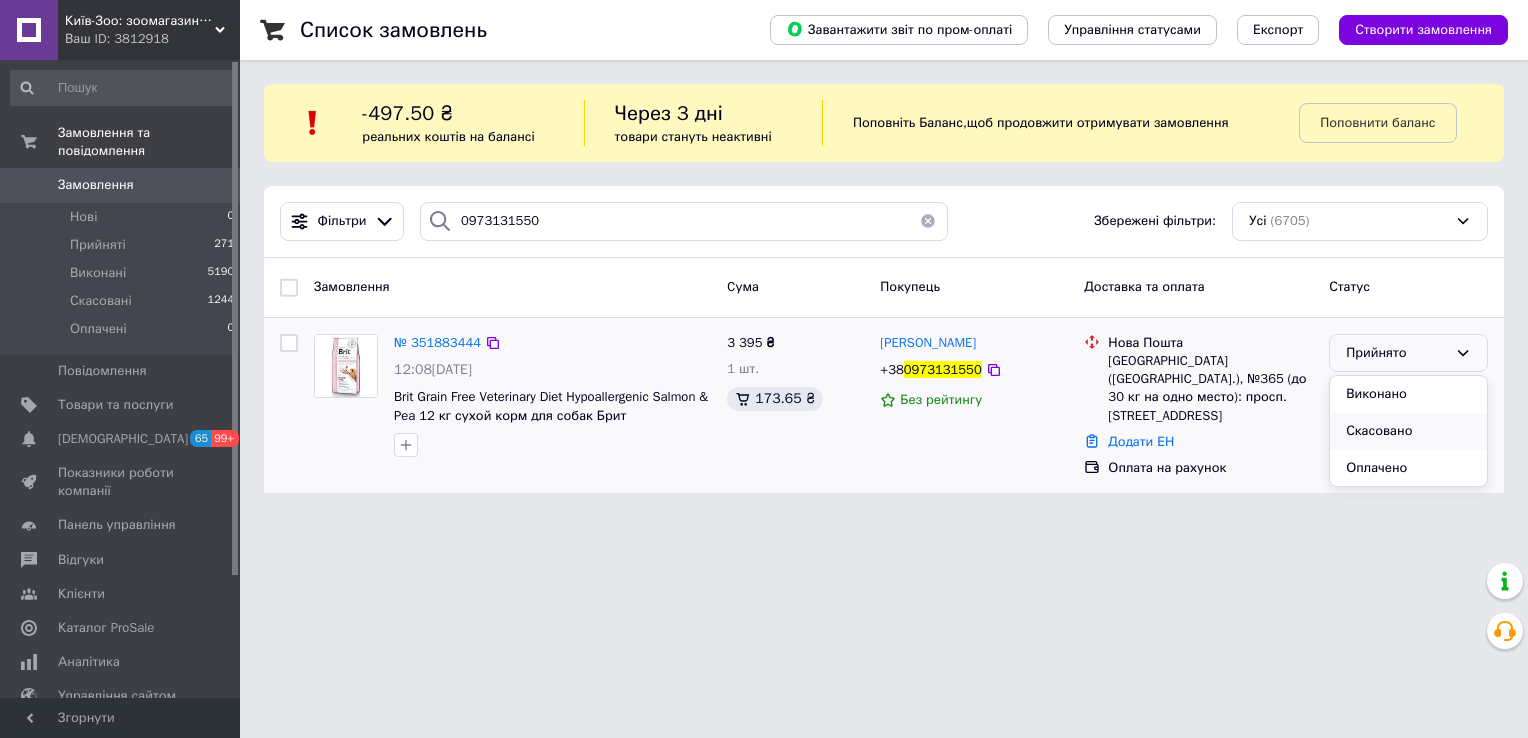 click on "Скасовано" at bounding box center [1408, 431] 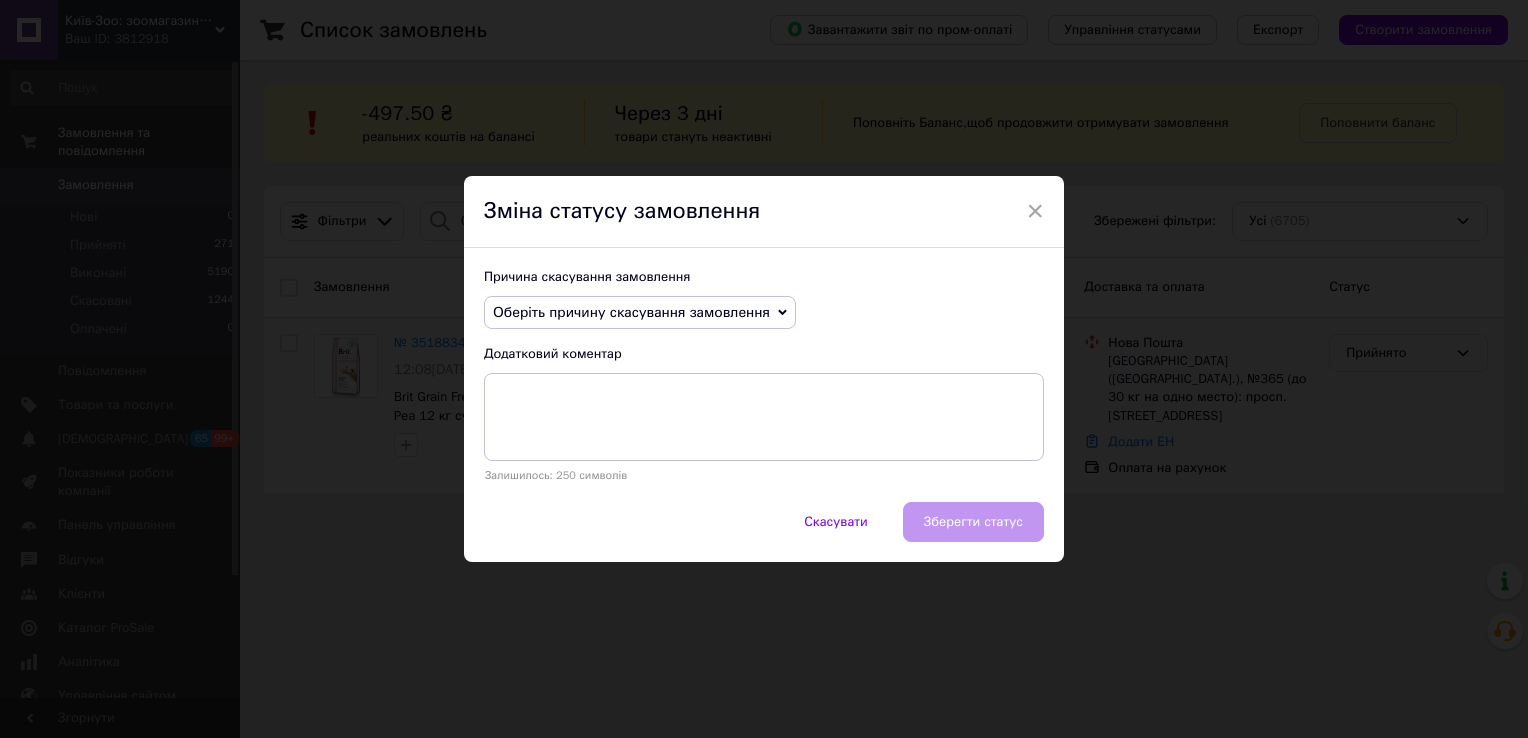 click 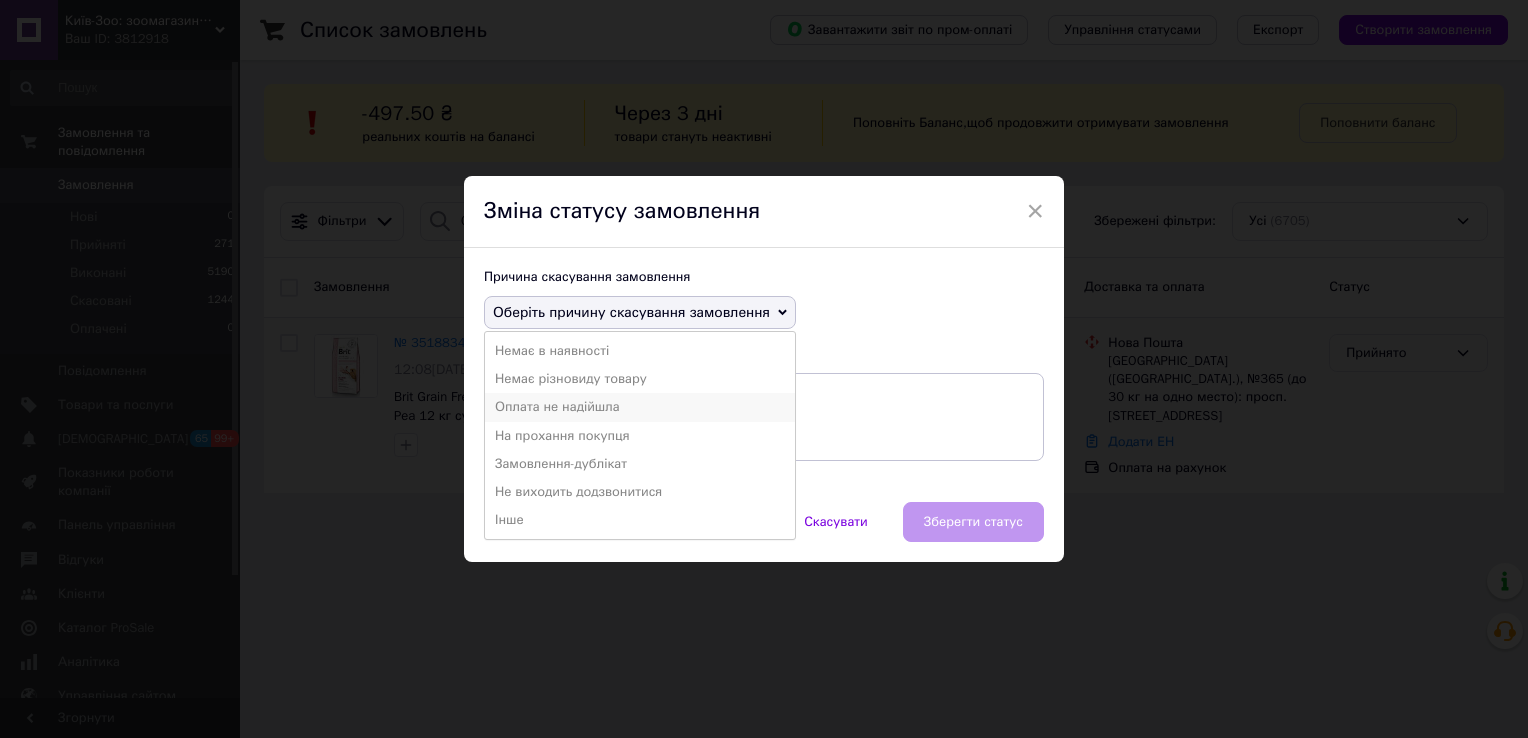 click on "Оплата не надійшла" at bounding box center (640, 407) 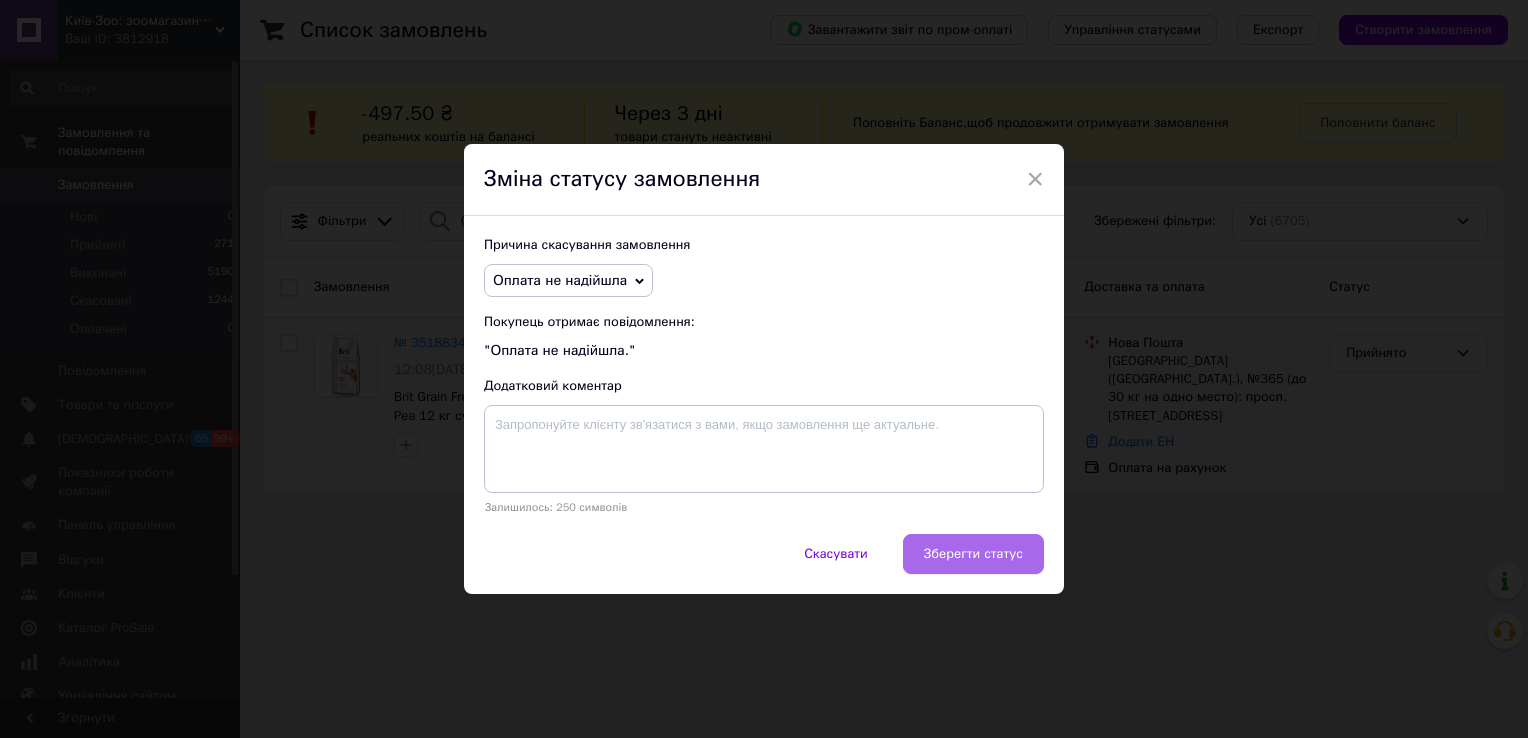 click on "Зберегти статус" at bounding box center (973, 554) 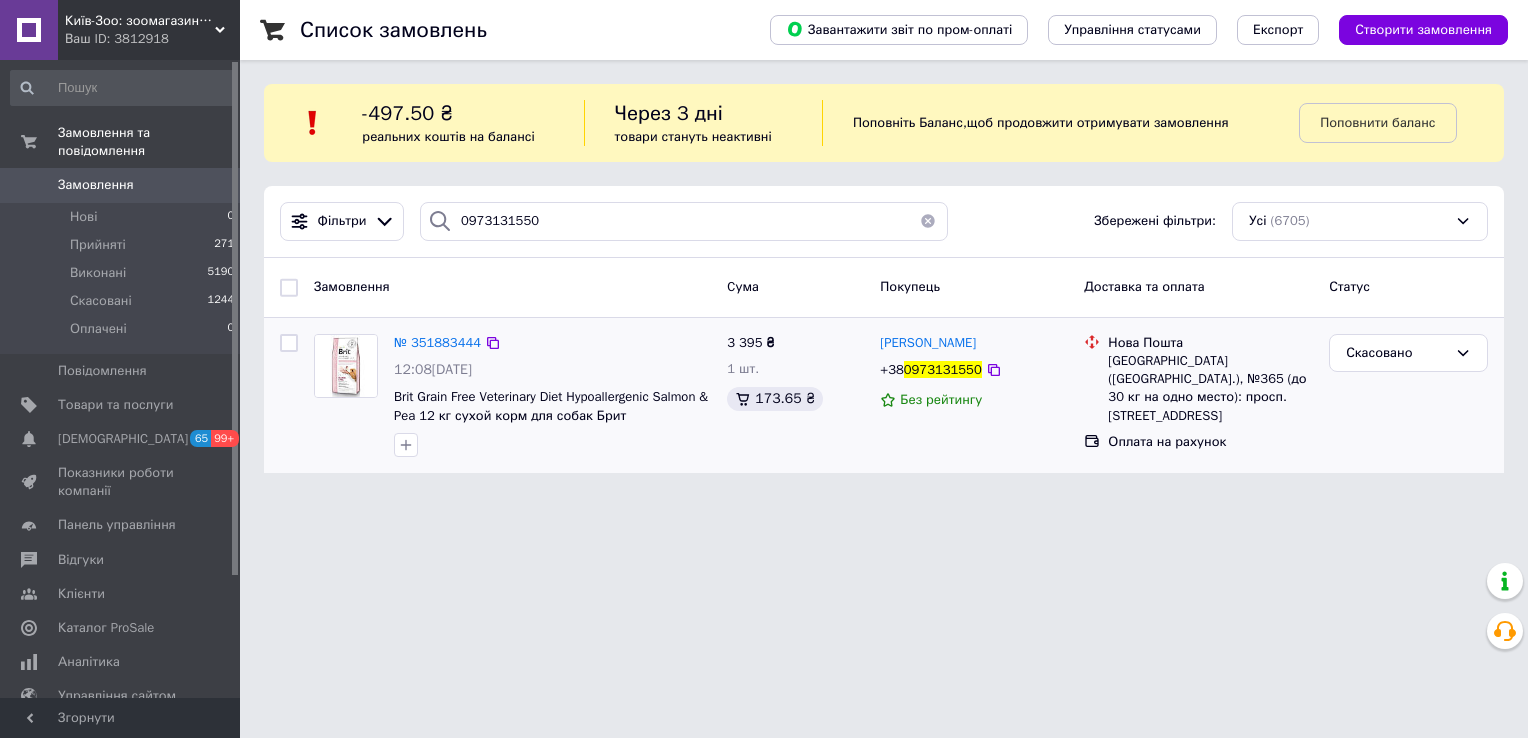 click on "Ваш ID: 3812918" at bounding box center (152, 39) 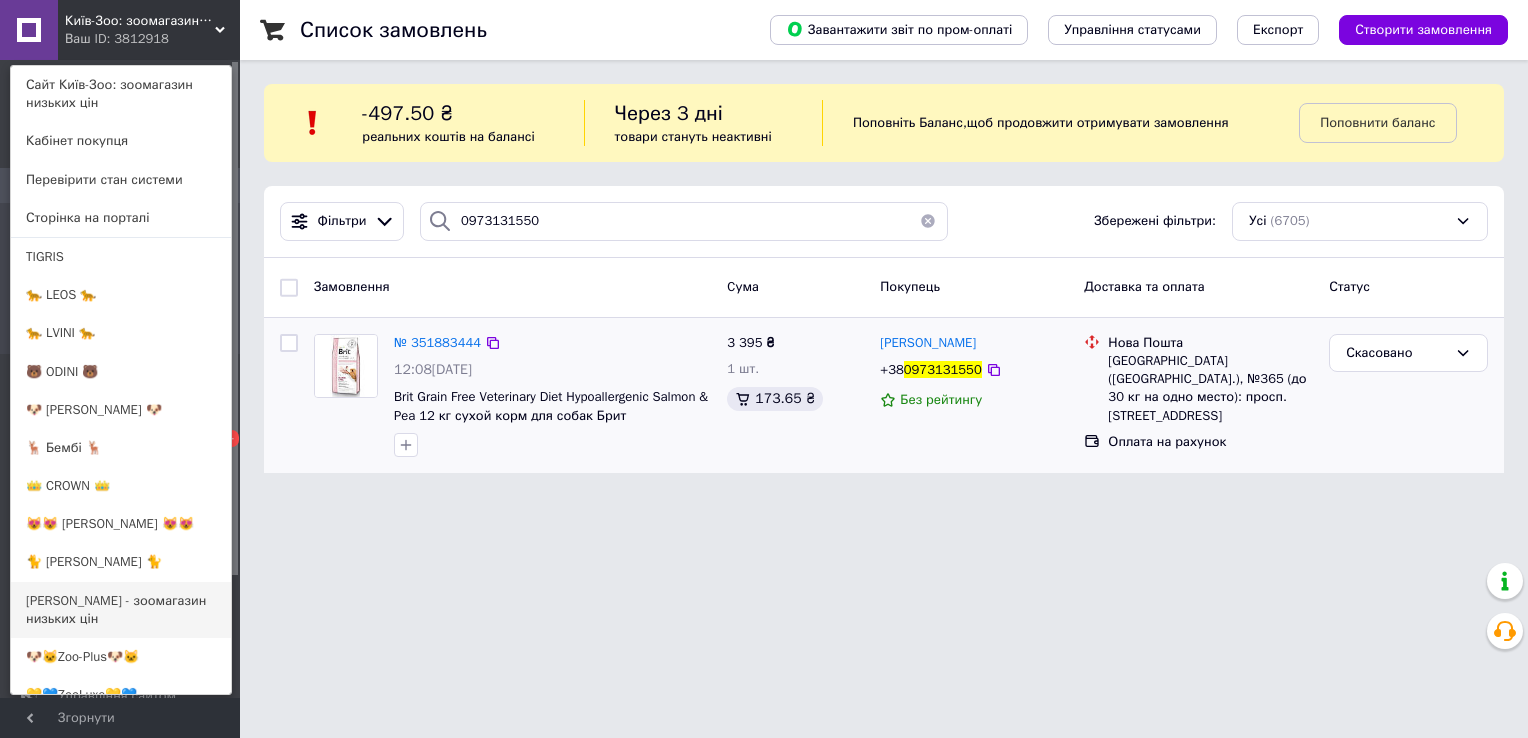 click on "FELIX - зоомагазин низьких цін" at bounding box center [121, 610] 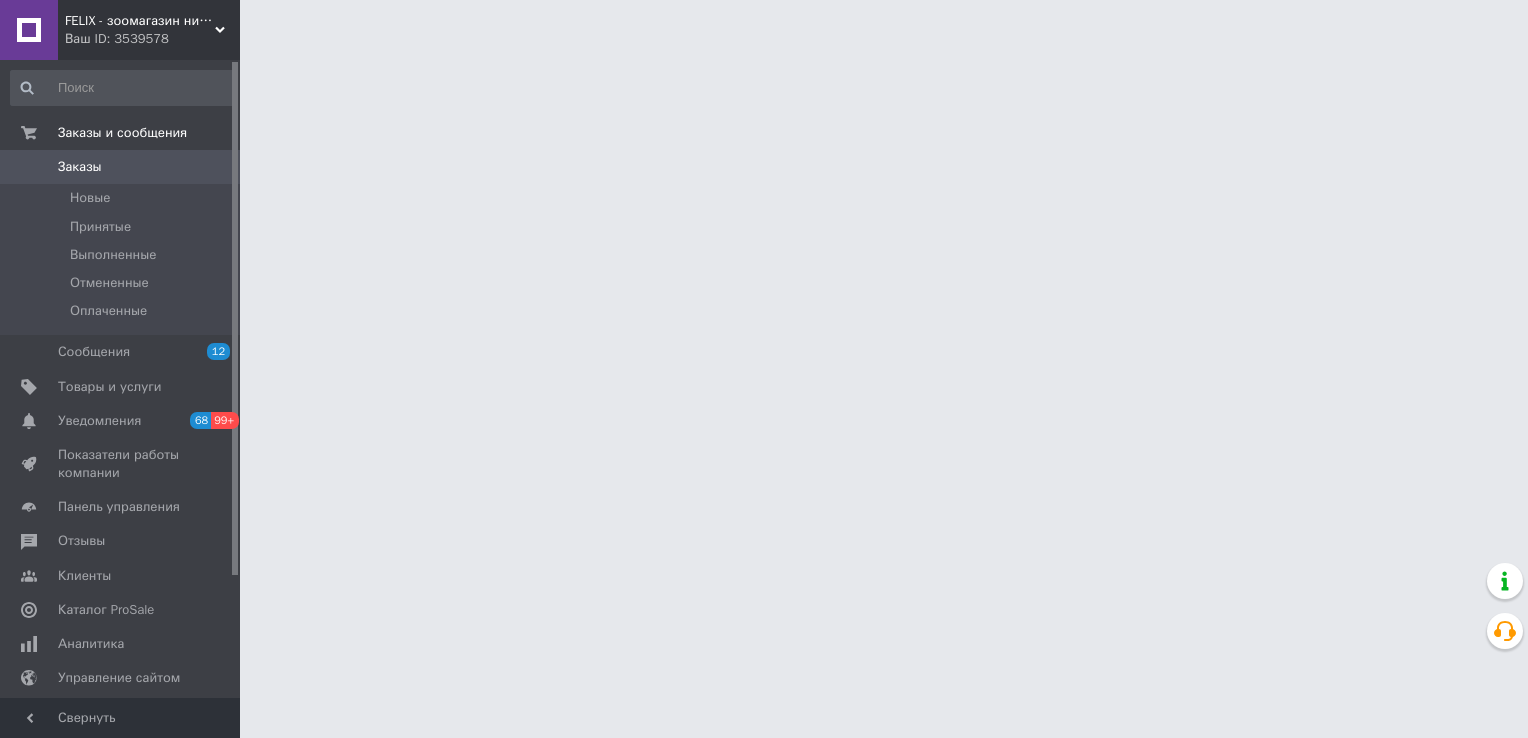 scroll, scrollTop: 0, scrollLeft: 0, axis: both 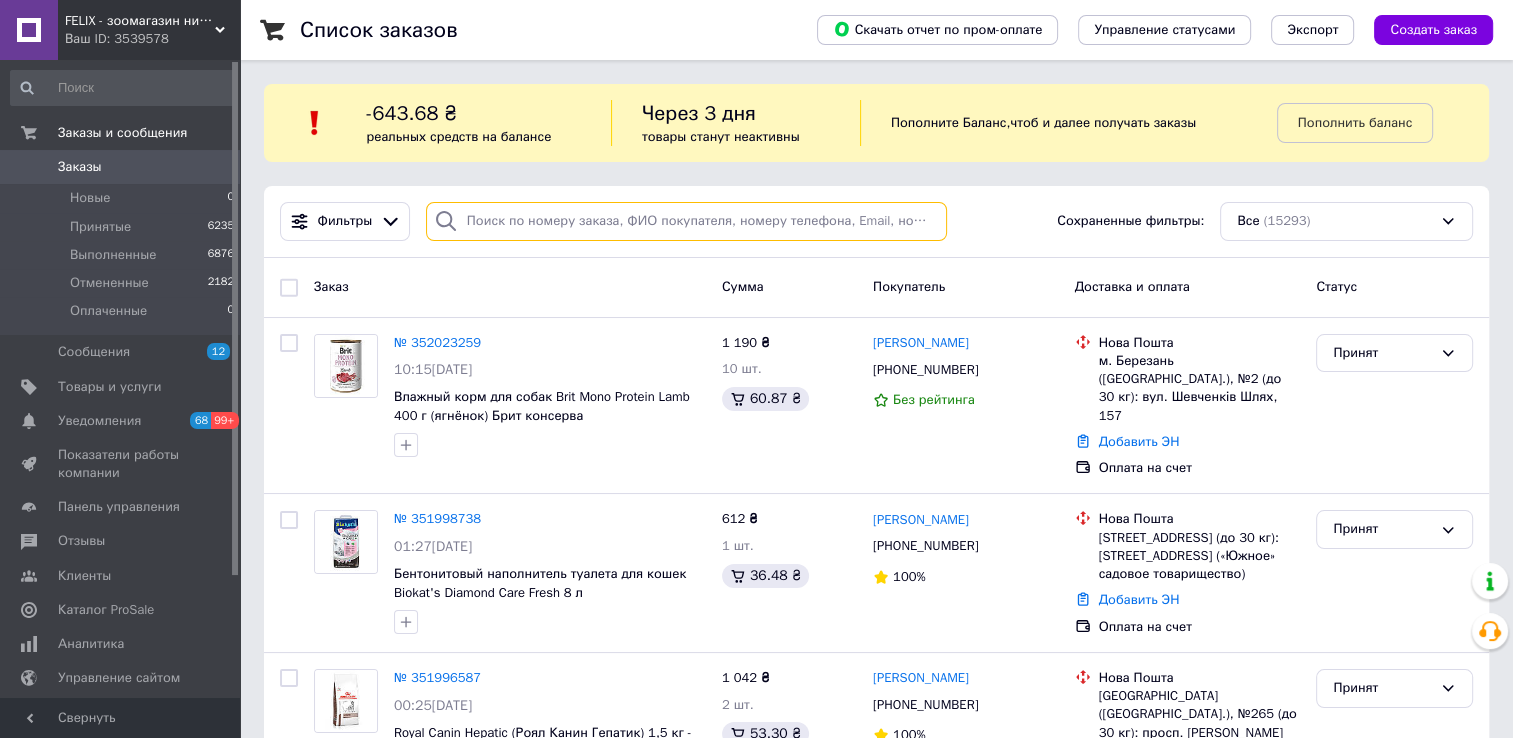 click at bounding box center [686, 221] 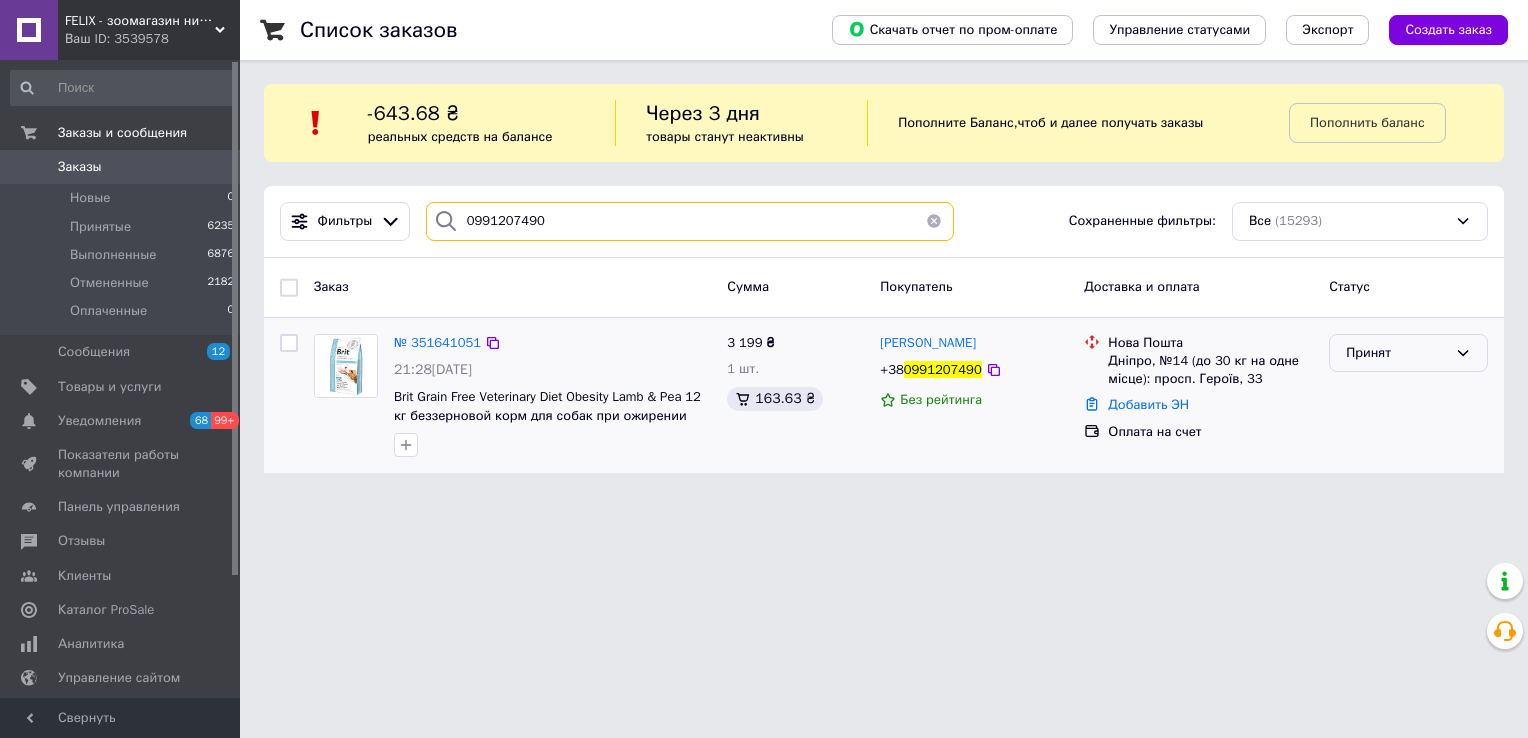 type on "0991207490" 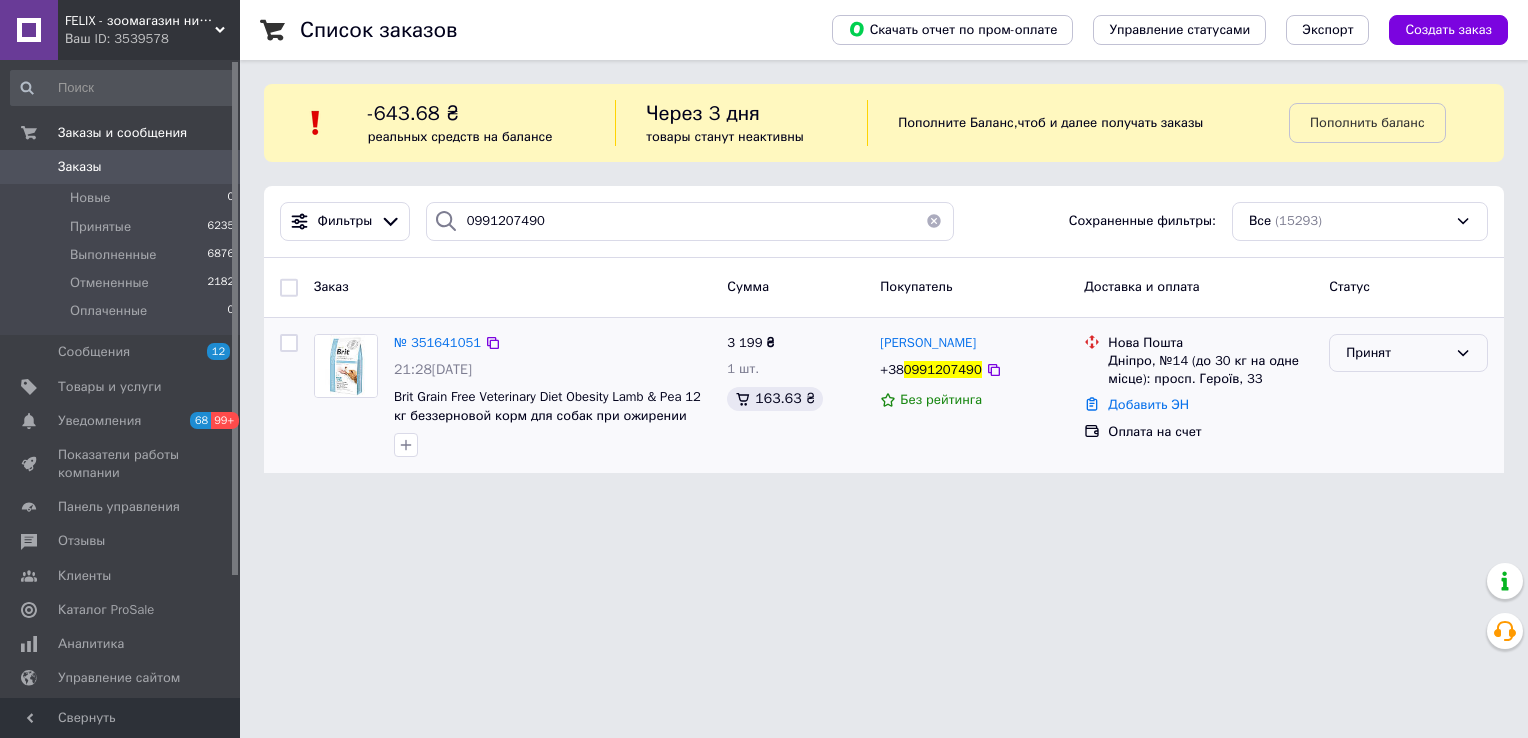 click 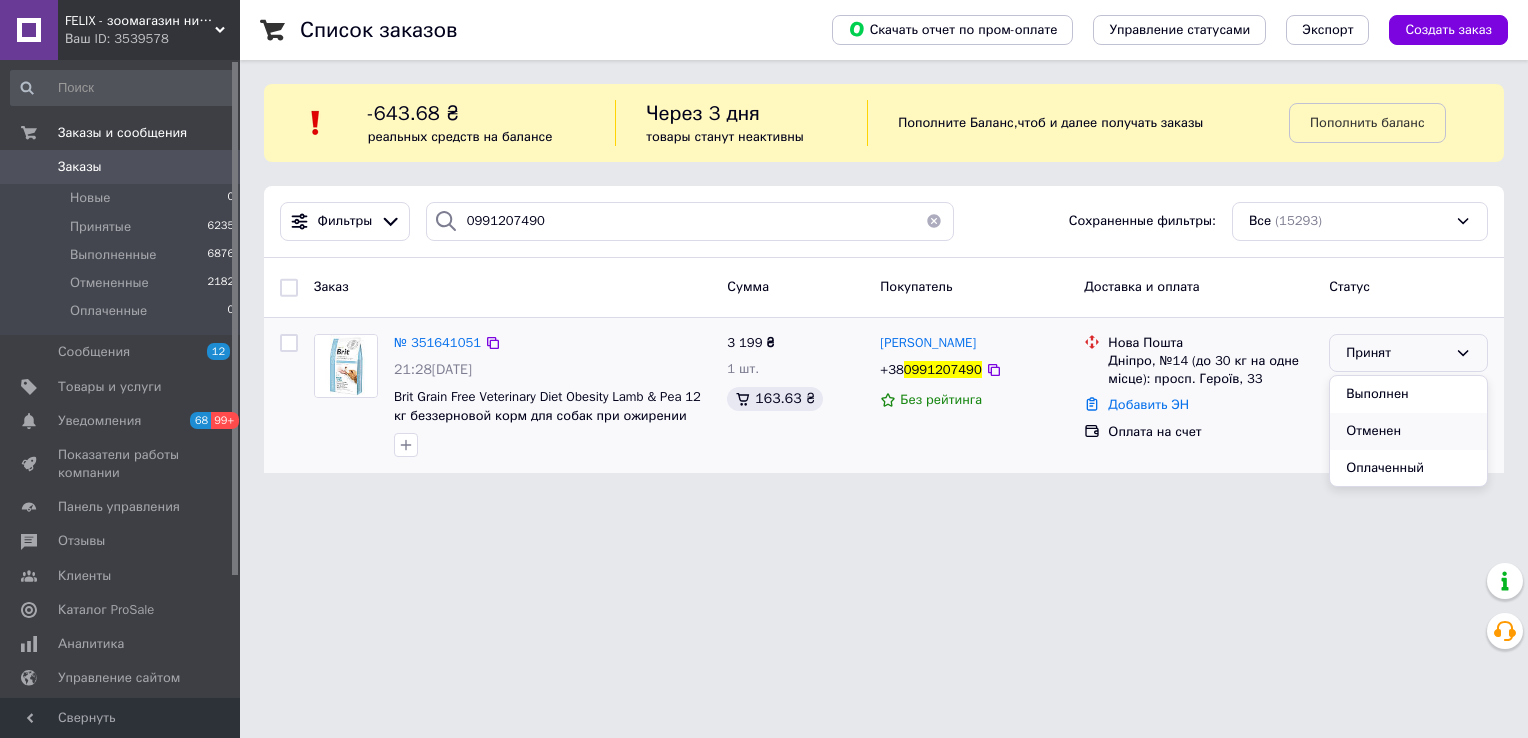 drag, startPoint x: 1421, startPoint y: 431, endPoint x: 1400, endPoint y: 430, distance: 21.023796 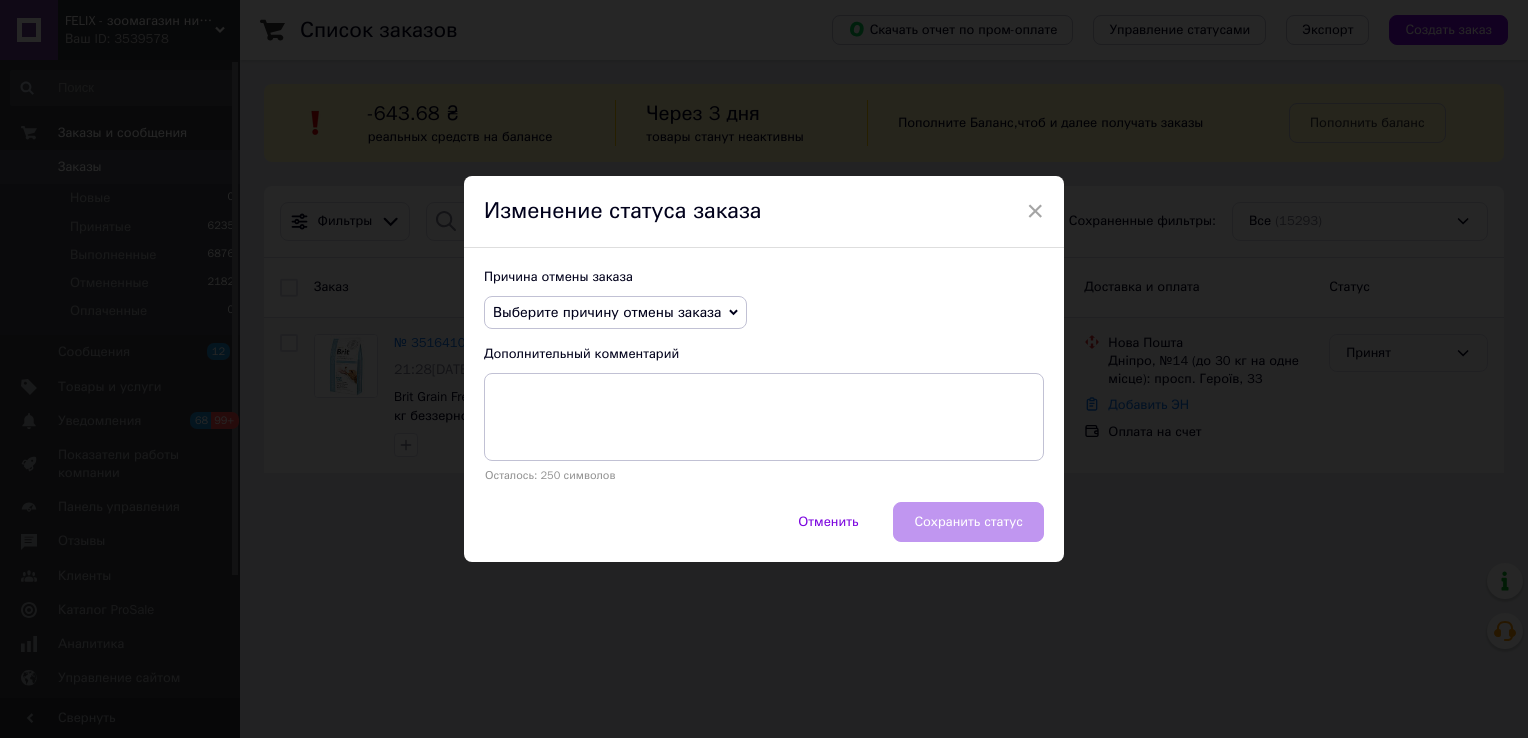 click on "Выберите причину отмены заказа" at bounding box center (615, 313) 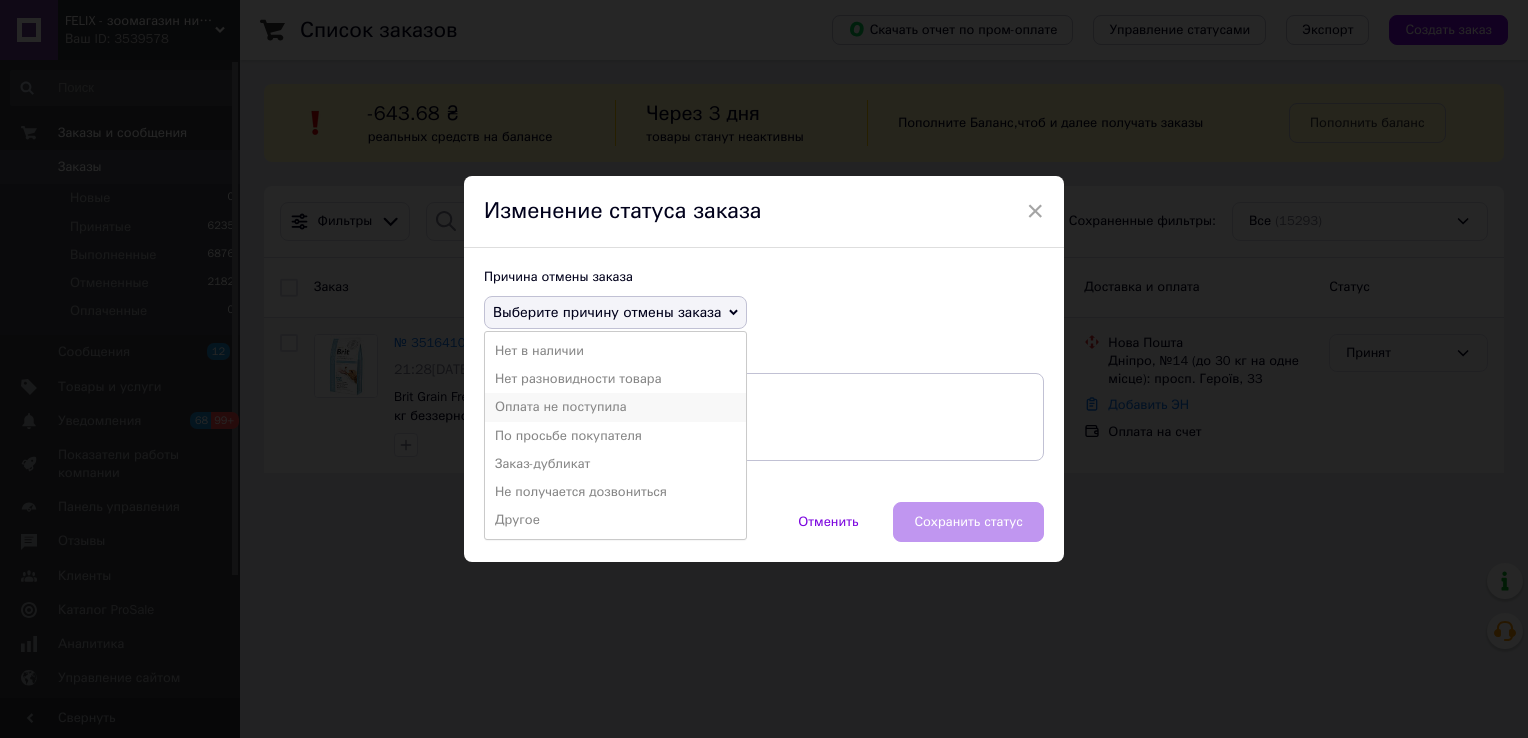 click on "Оплата не поступила" at bounding box center (615, 407) 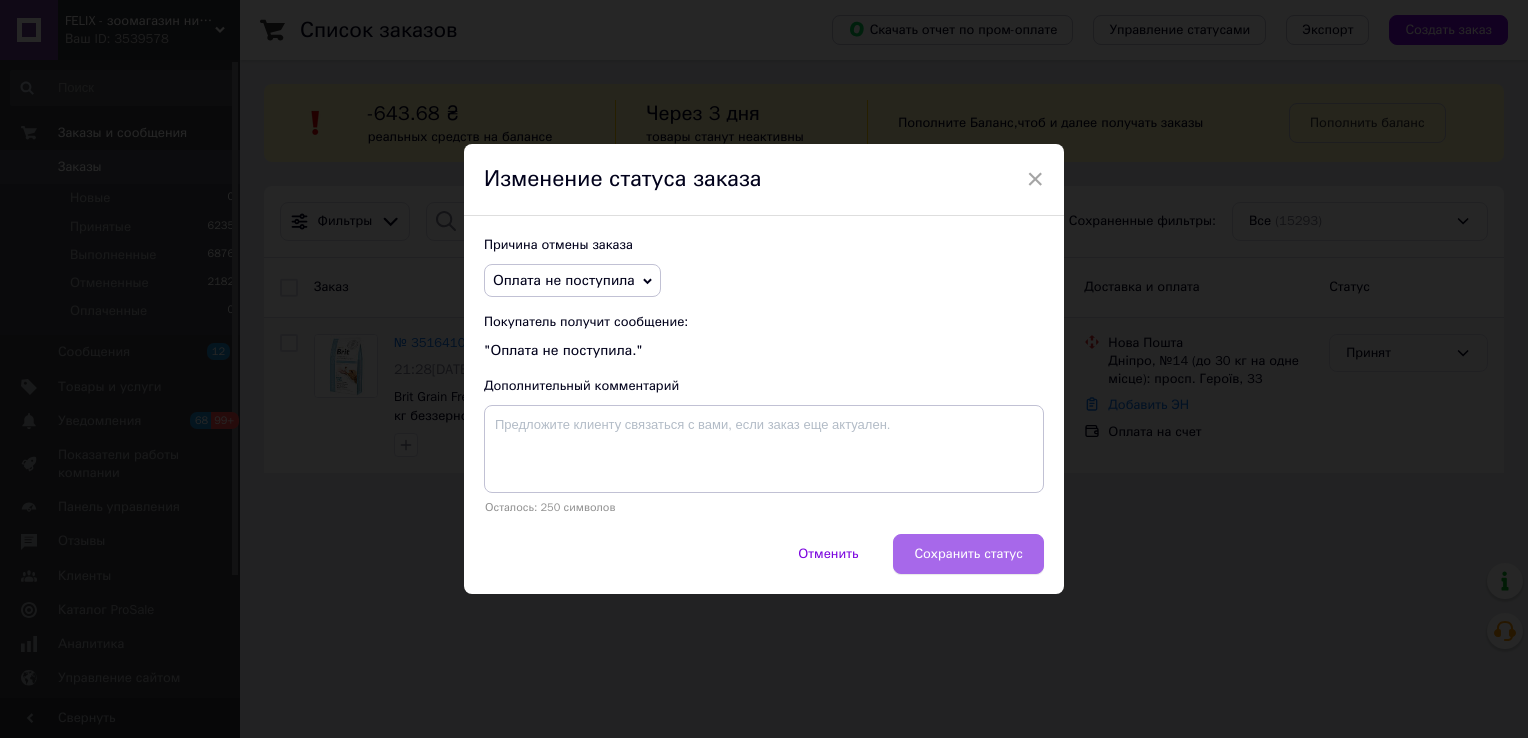 click on "Сохранить статус" at bounding box center [968, 554] 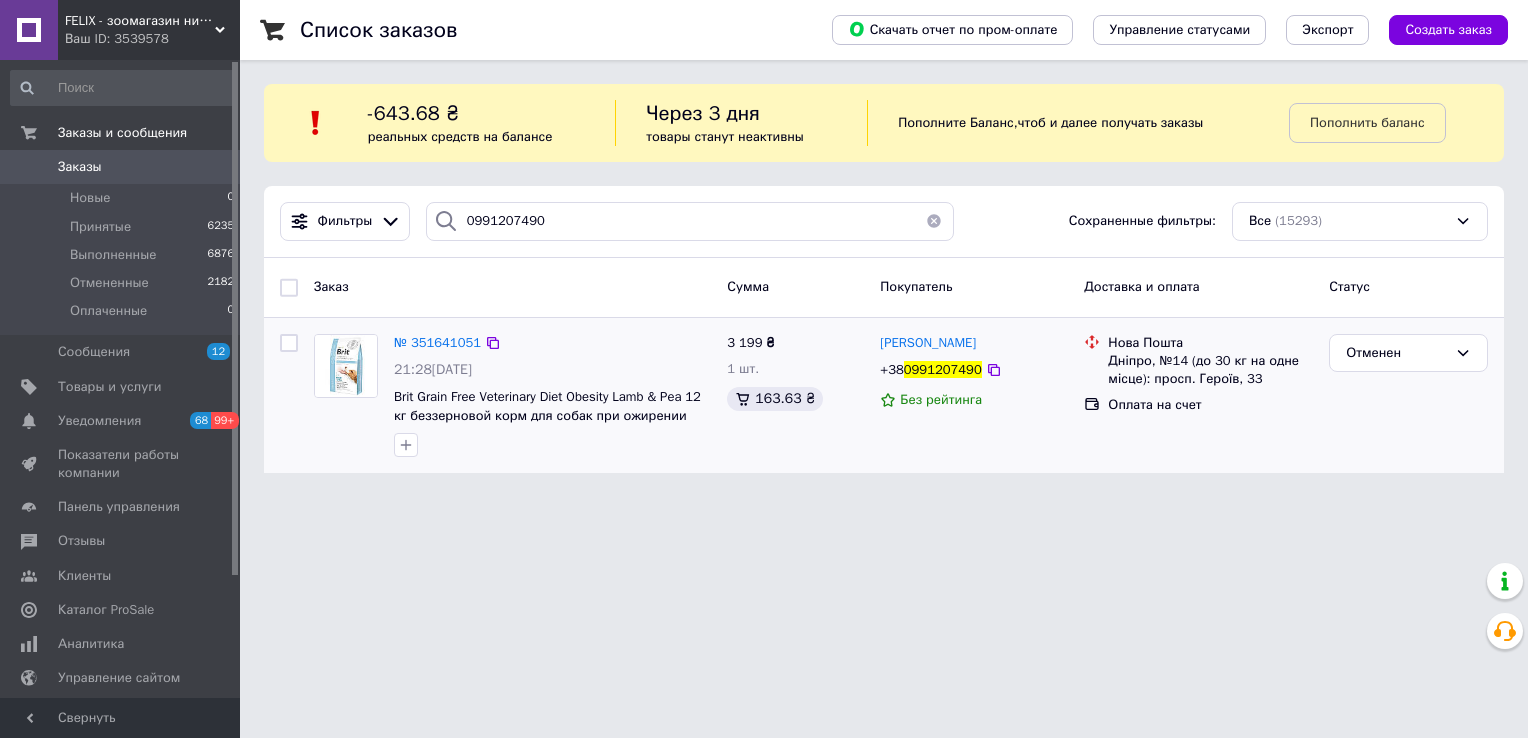 click on "FELIX - зоомагазин низьких цін" at bounding box center (140, 21) 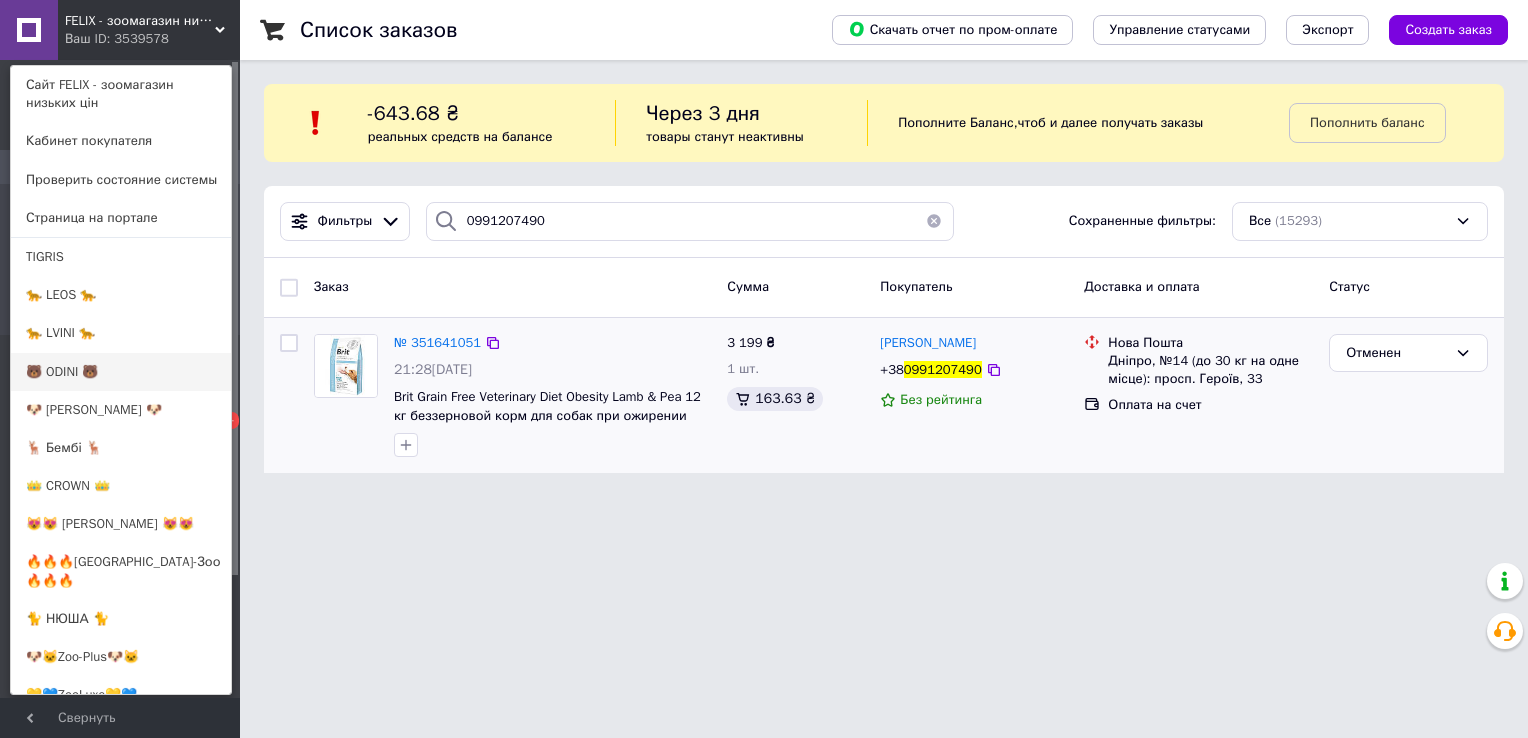 click on "🐻 ODINI 🐻" at bounding box center [121, 372] 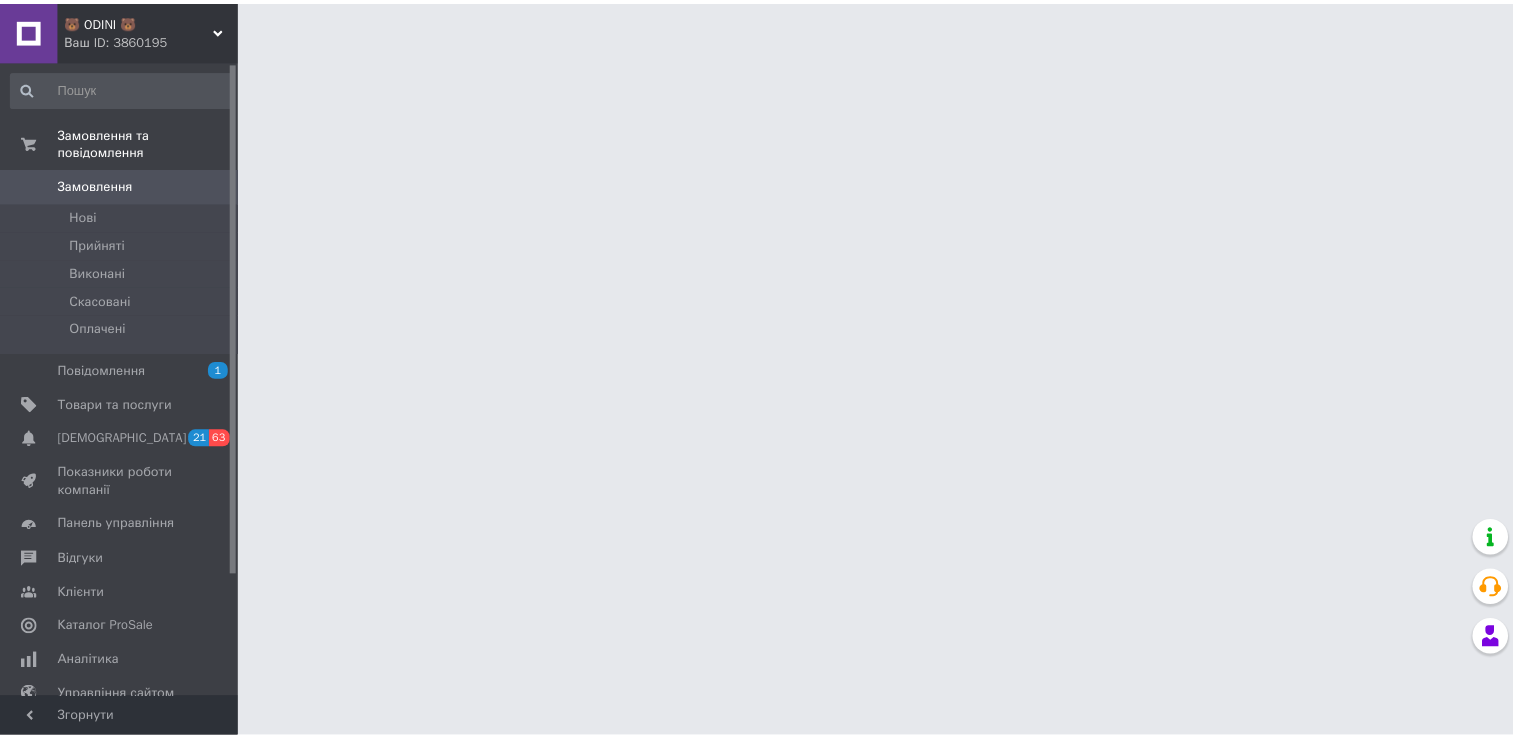 scroll, scrollTop: 0, scrollLeft: 0, axis: both 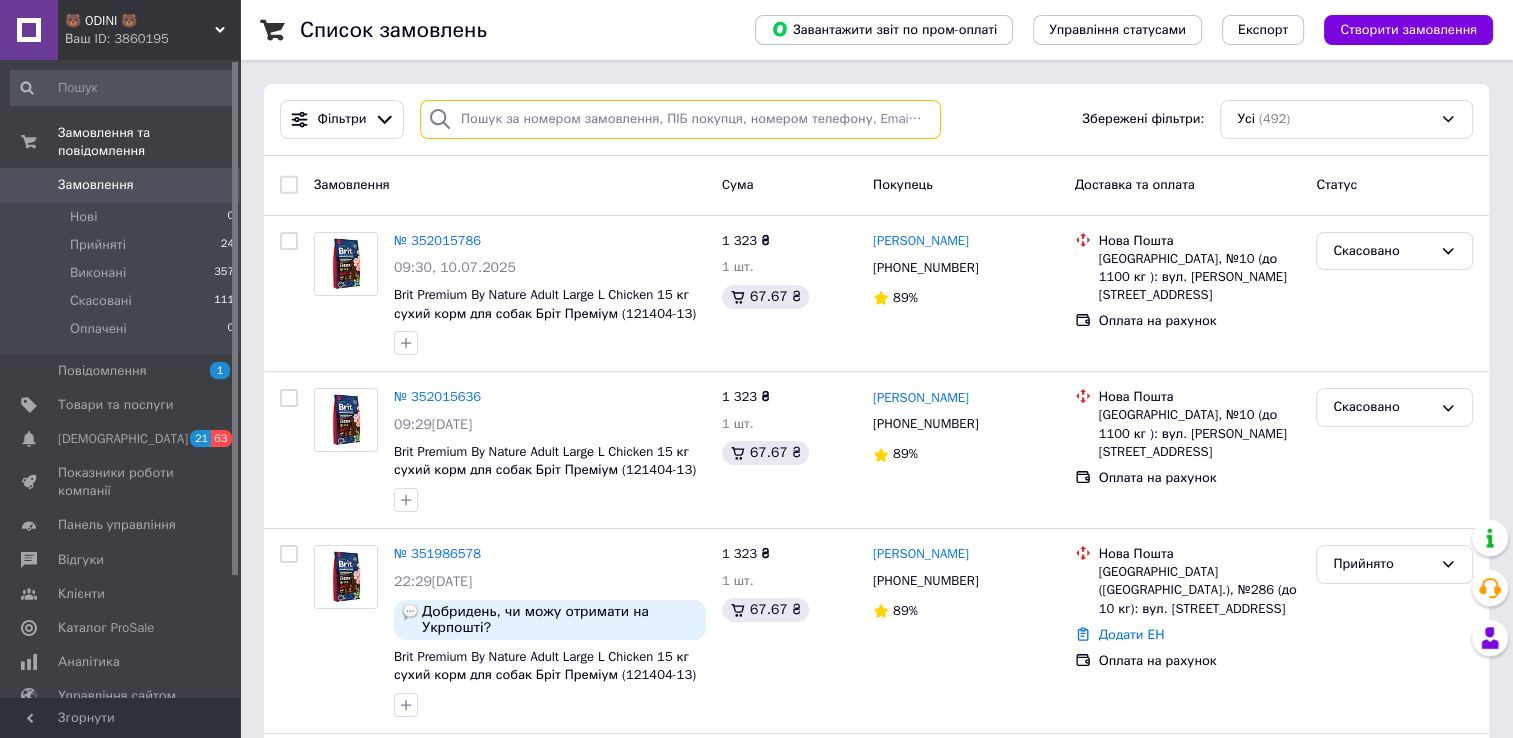 click at bounding box center [680, 119] 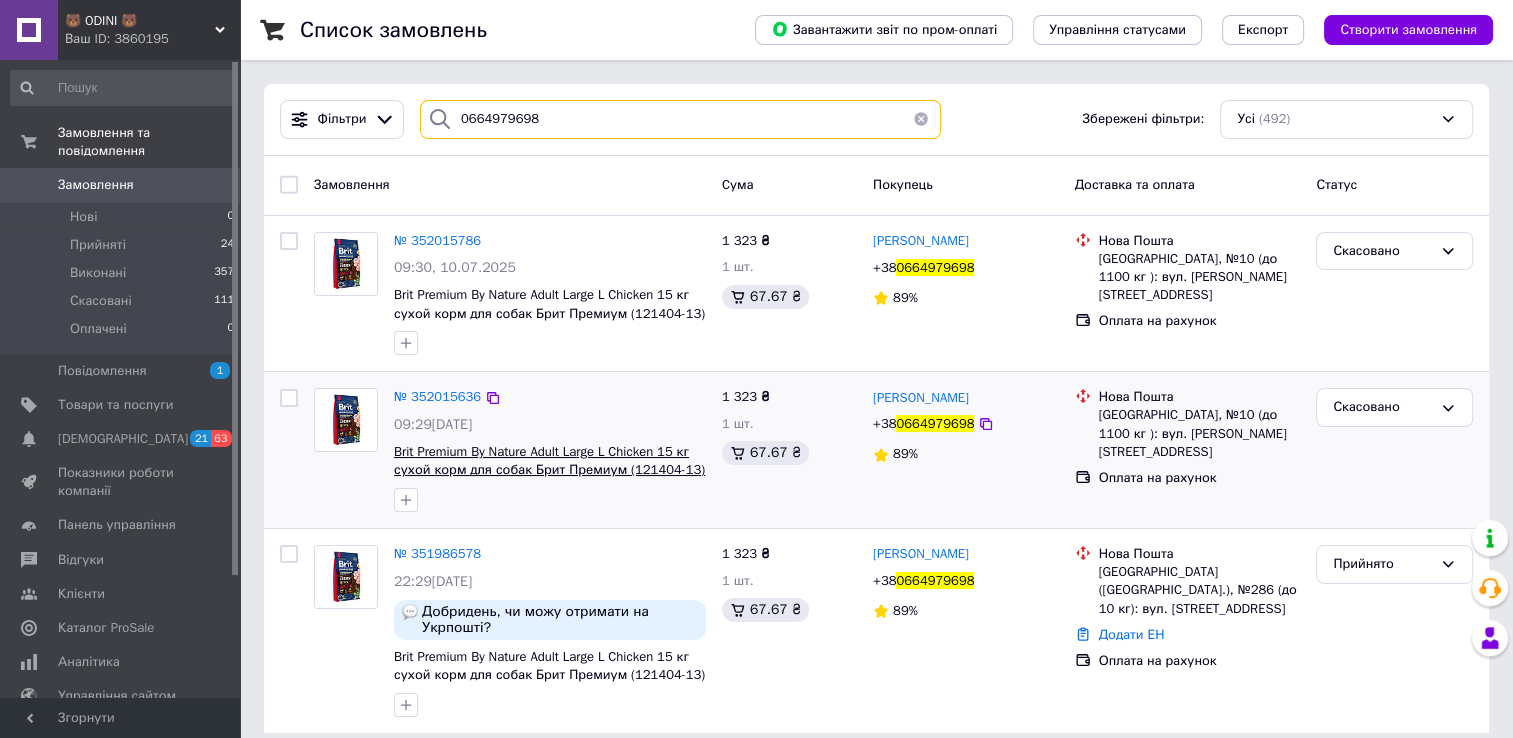 type on "0664979698" 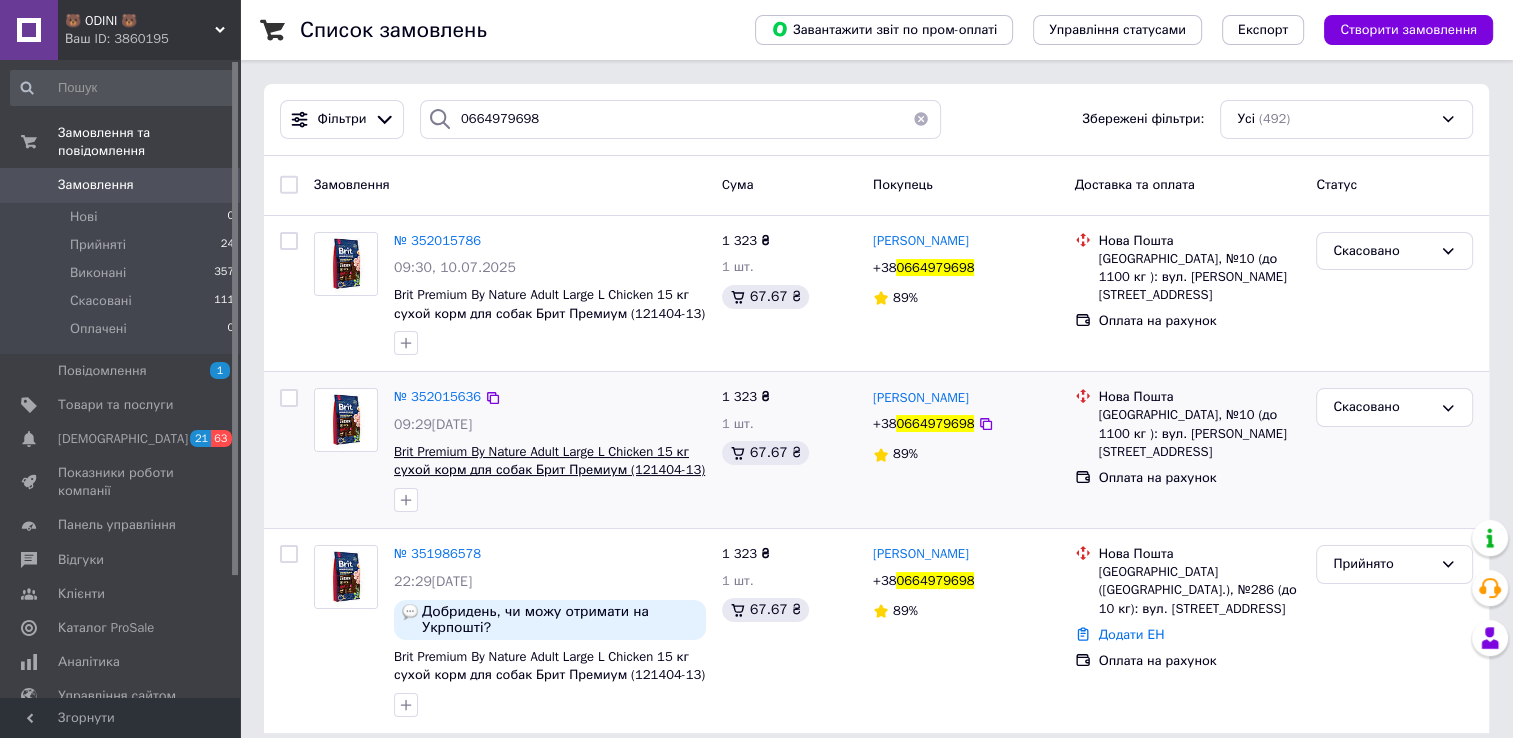 click on "Brit Premium By Nature Adult Large L Chicken 15 кг сухой корм для собак Брит Премиум (121404-13) OD" at bounding box center (549, 470) 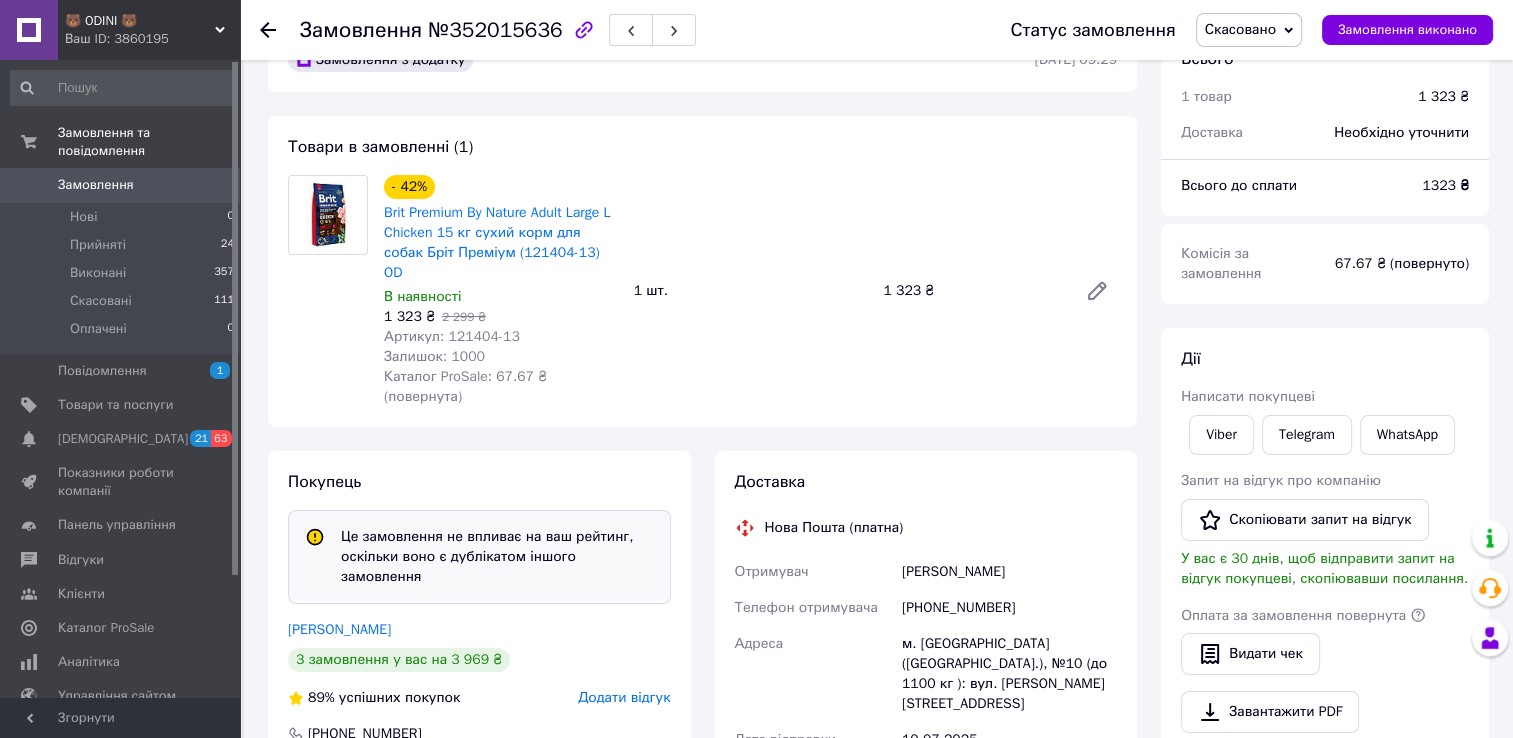 scroll, scrollTop: 0, scrollLeft: 0, axis: both 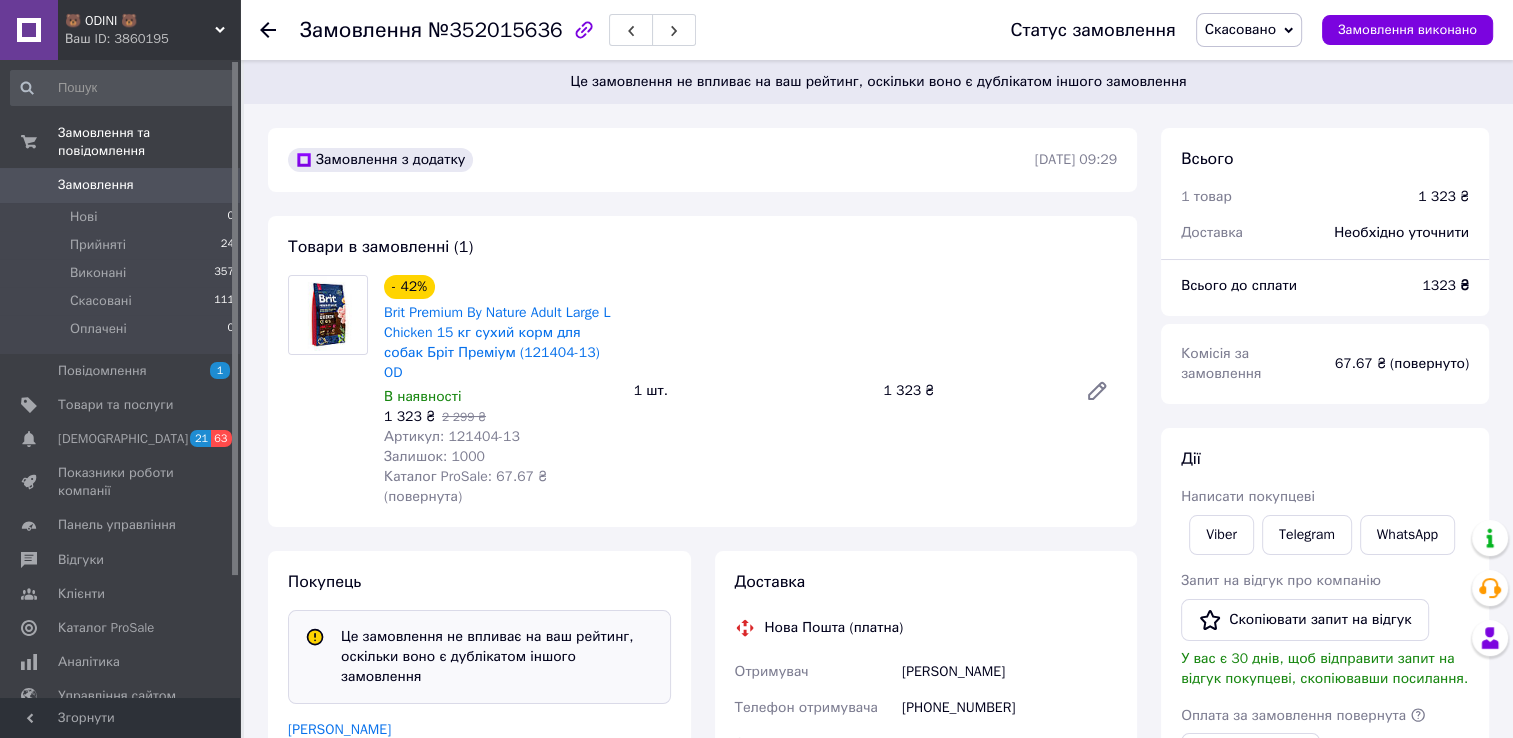 click 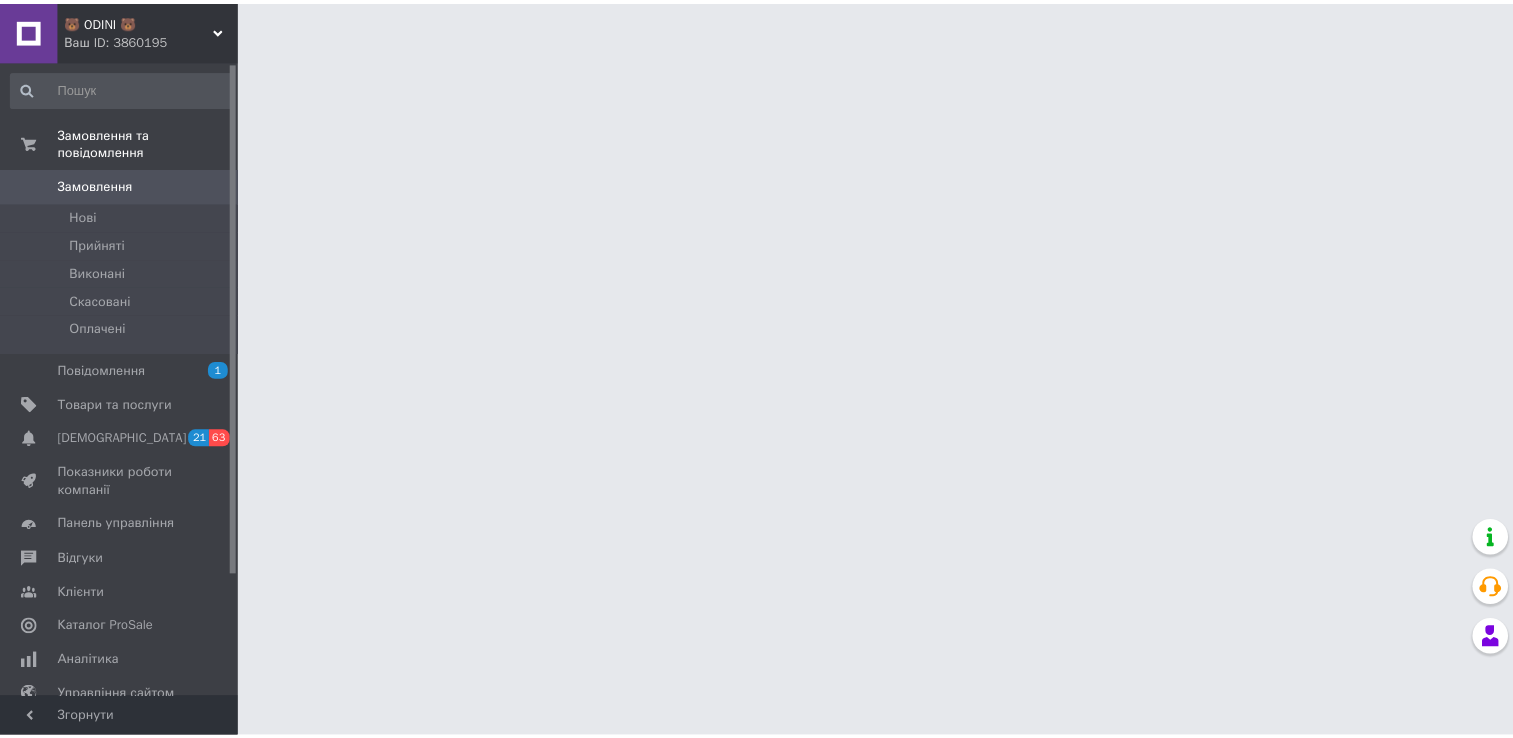 scroll, scrollTop: 0, scrollLeft: 0, axis: both 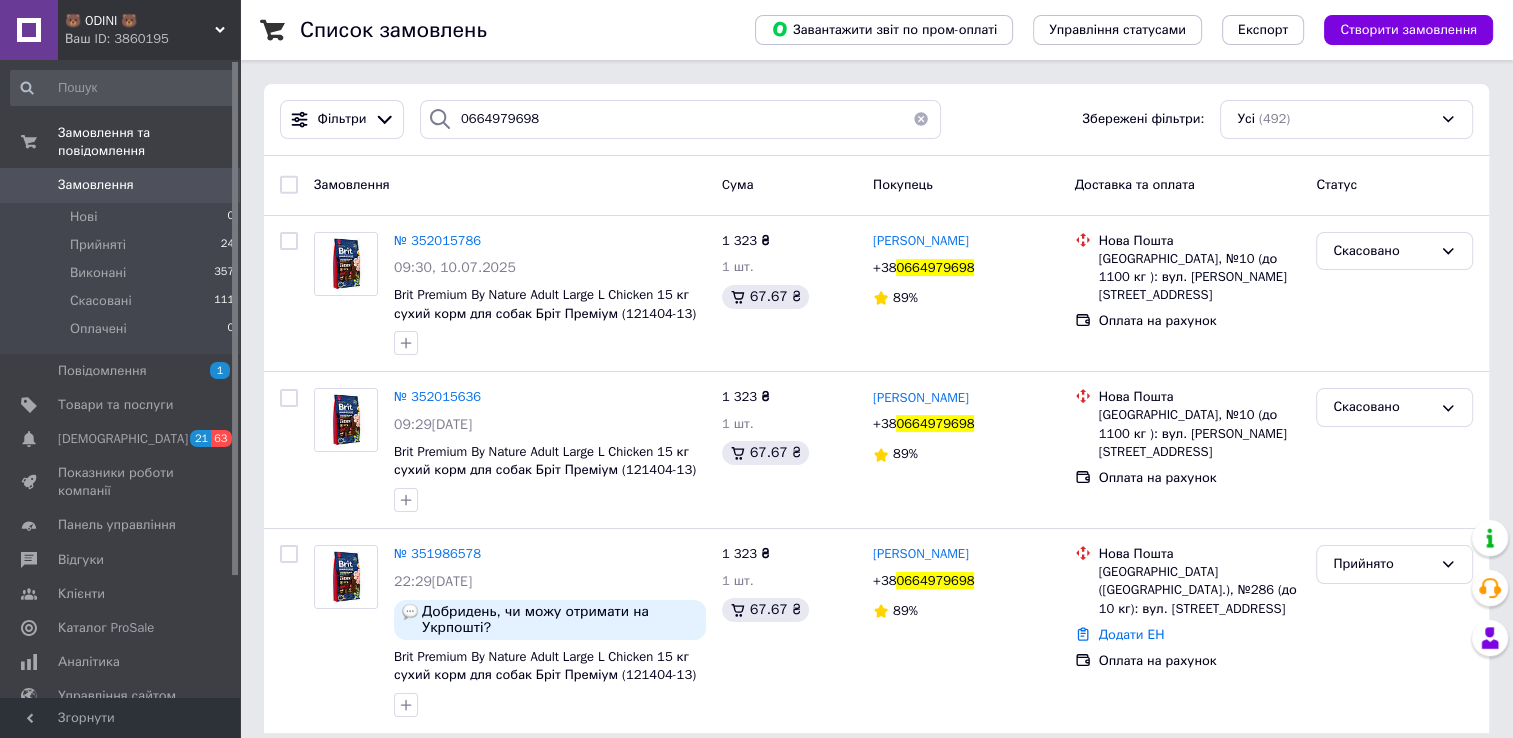 click on "Ваш ID: 3860195" at bounding box center [152, 39] 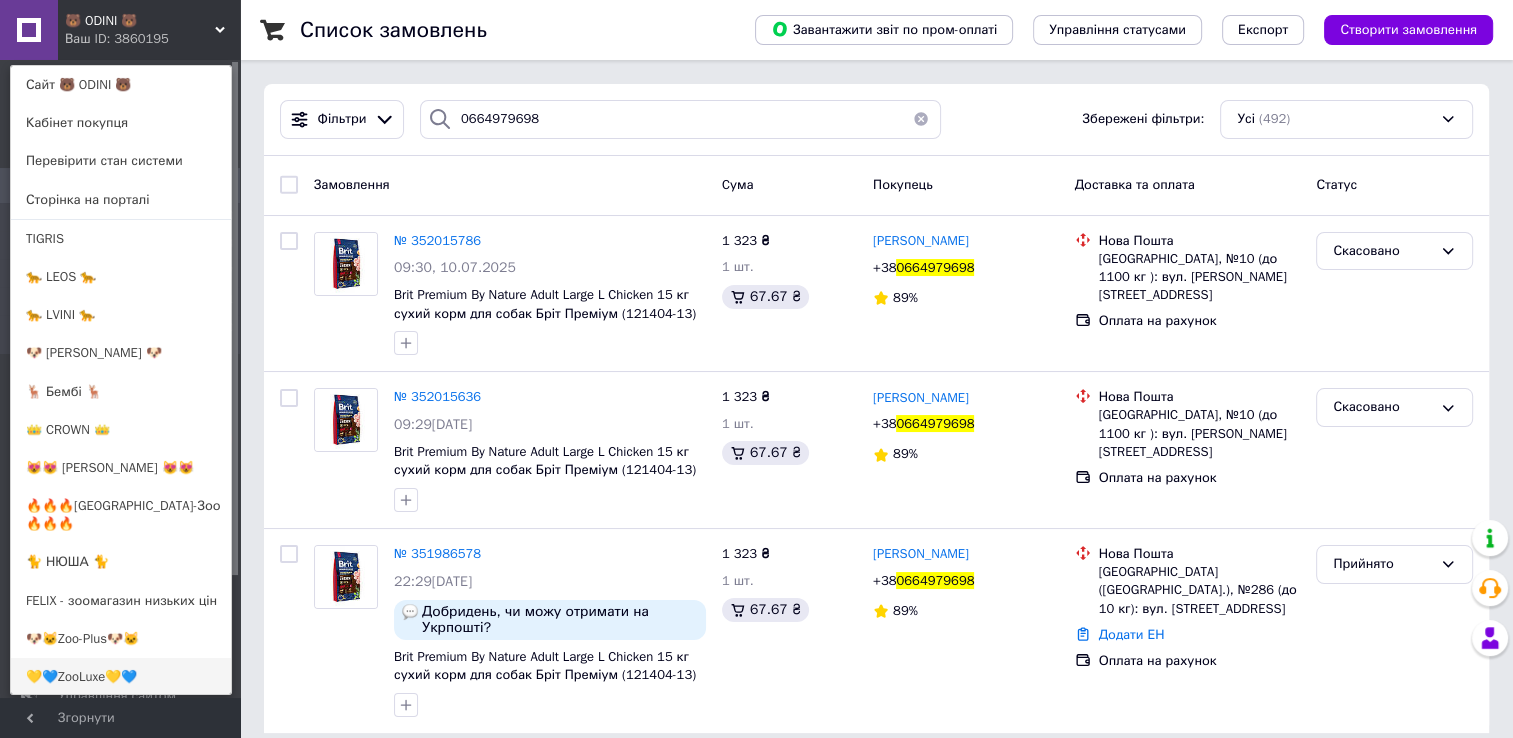 click on "💛💙ZooLuxe💛💙" at bounding box center [121, 677] 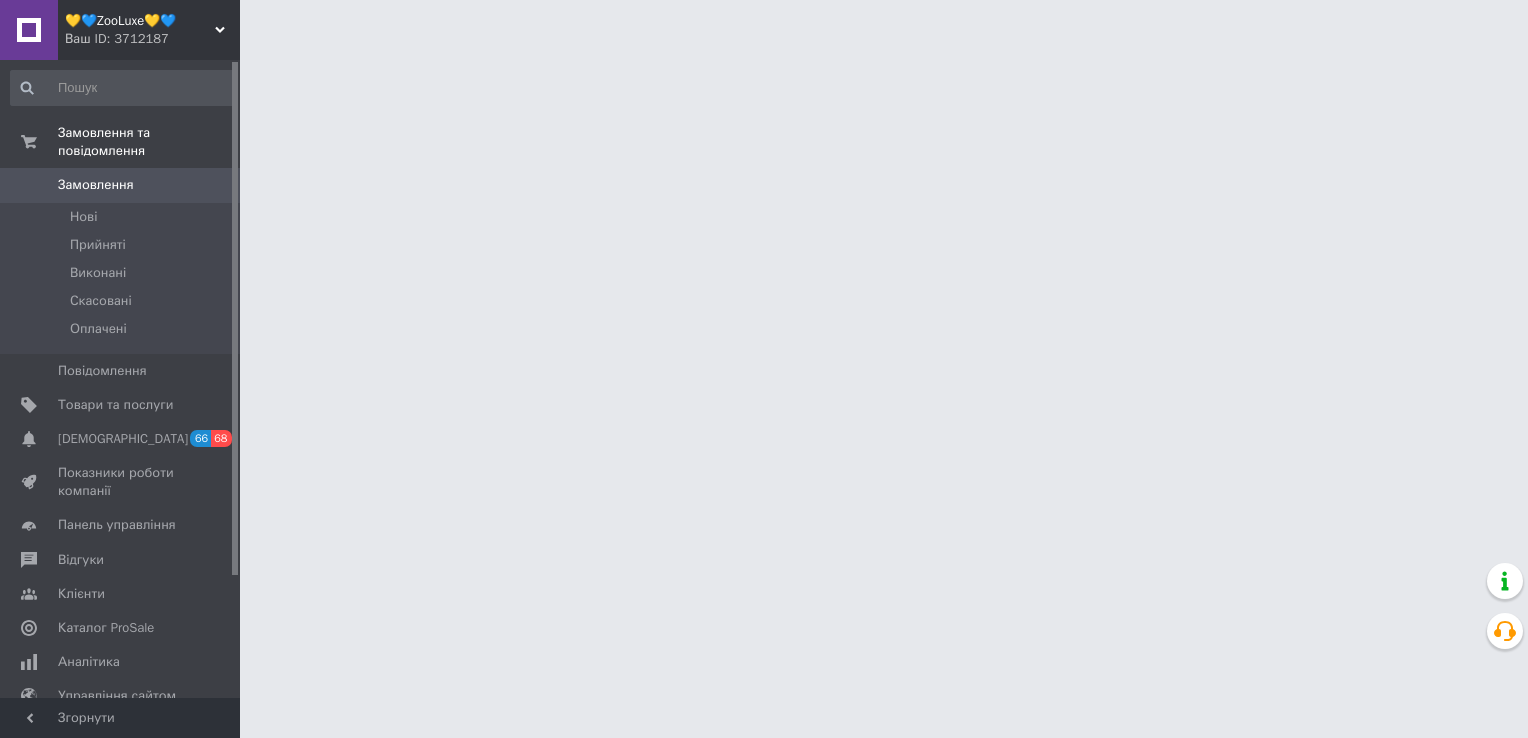 scroll, scrollTop: 0, scrollLeft: 0, axis: both 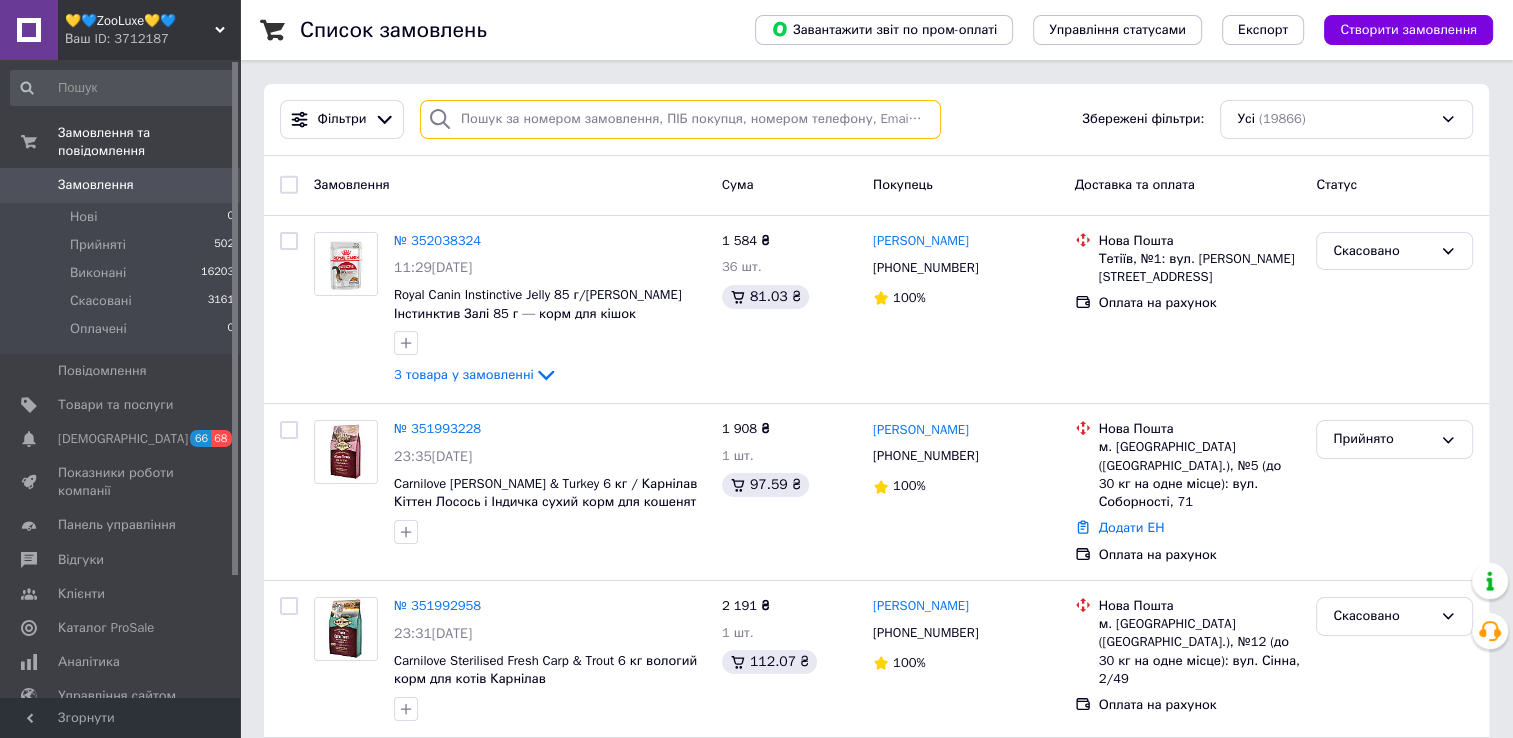 click at bounding box center [680, 119] 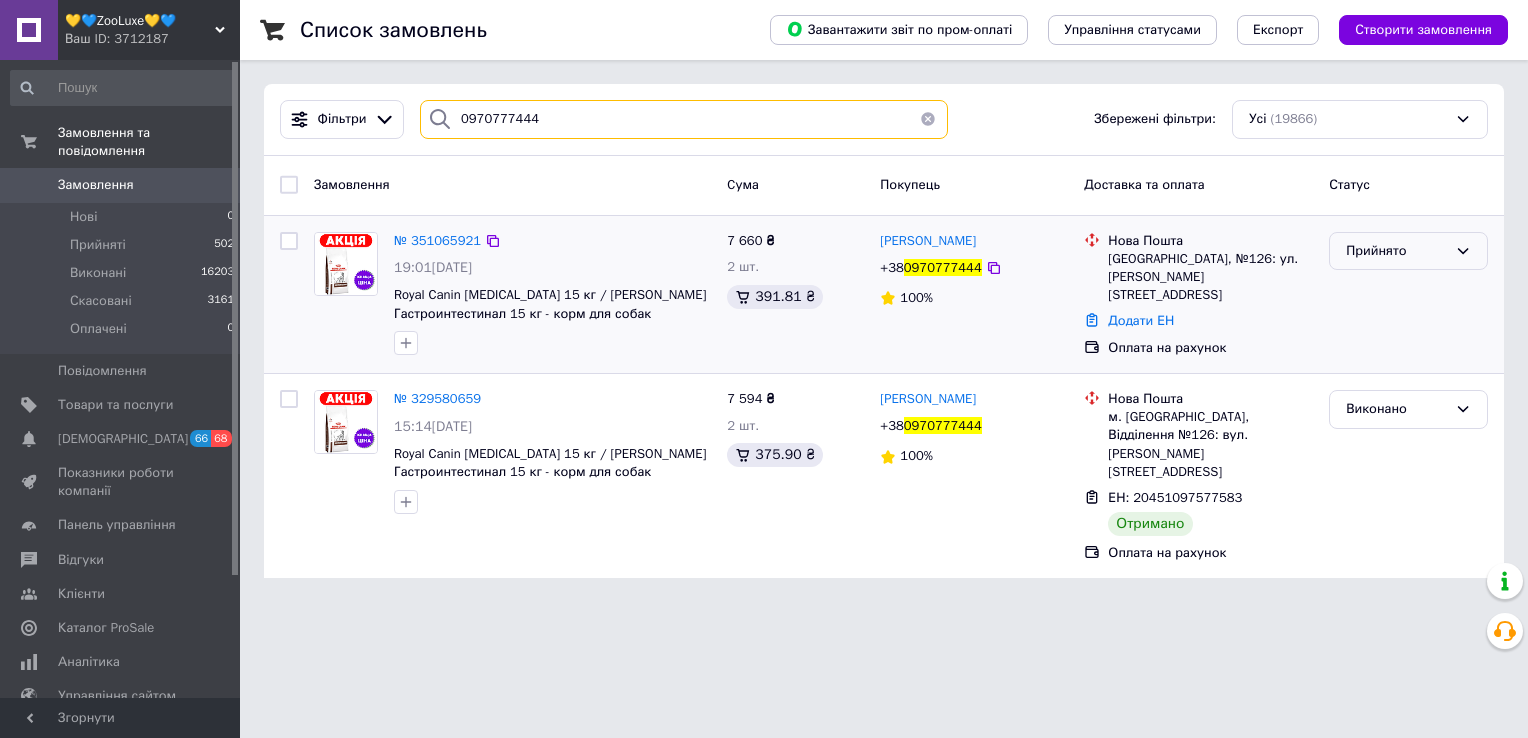 type on "0970777444" 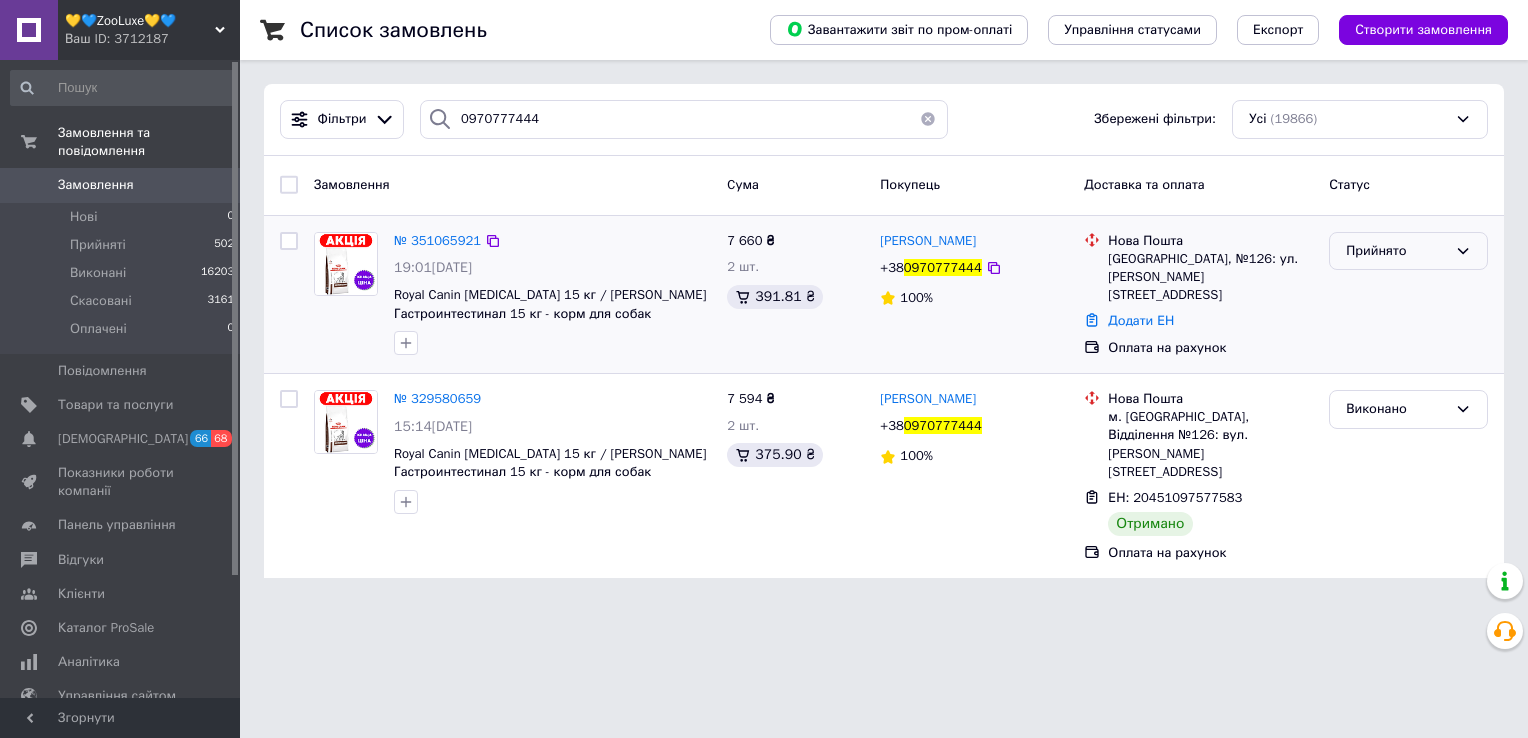 click 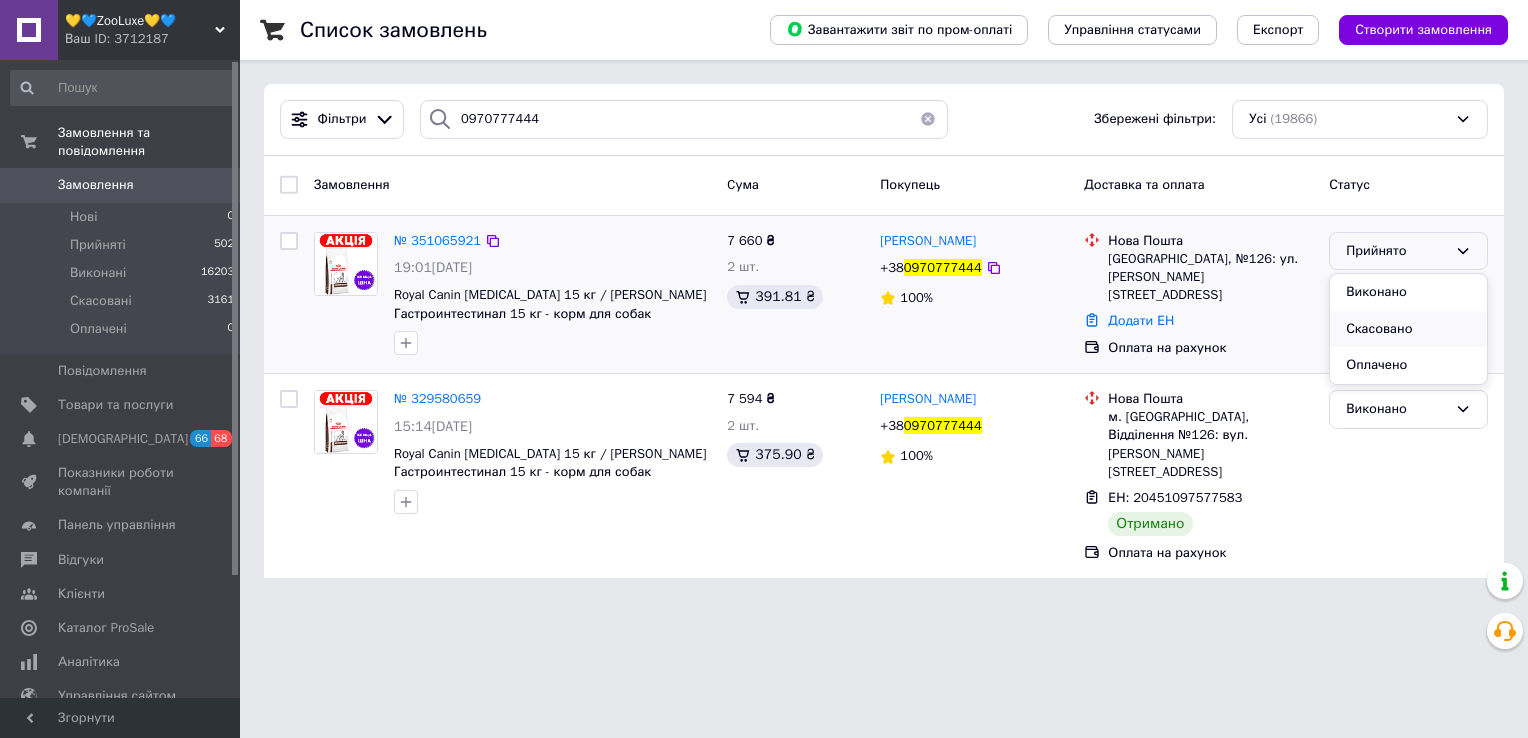 click on "Скасовано" at bounding box center [1408, 329] 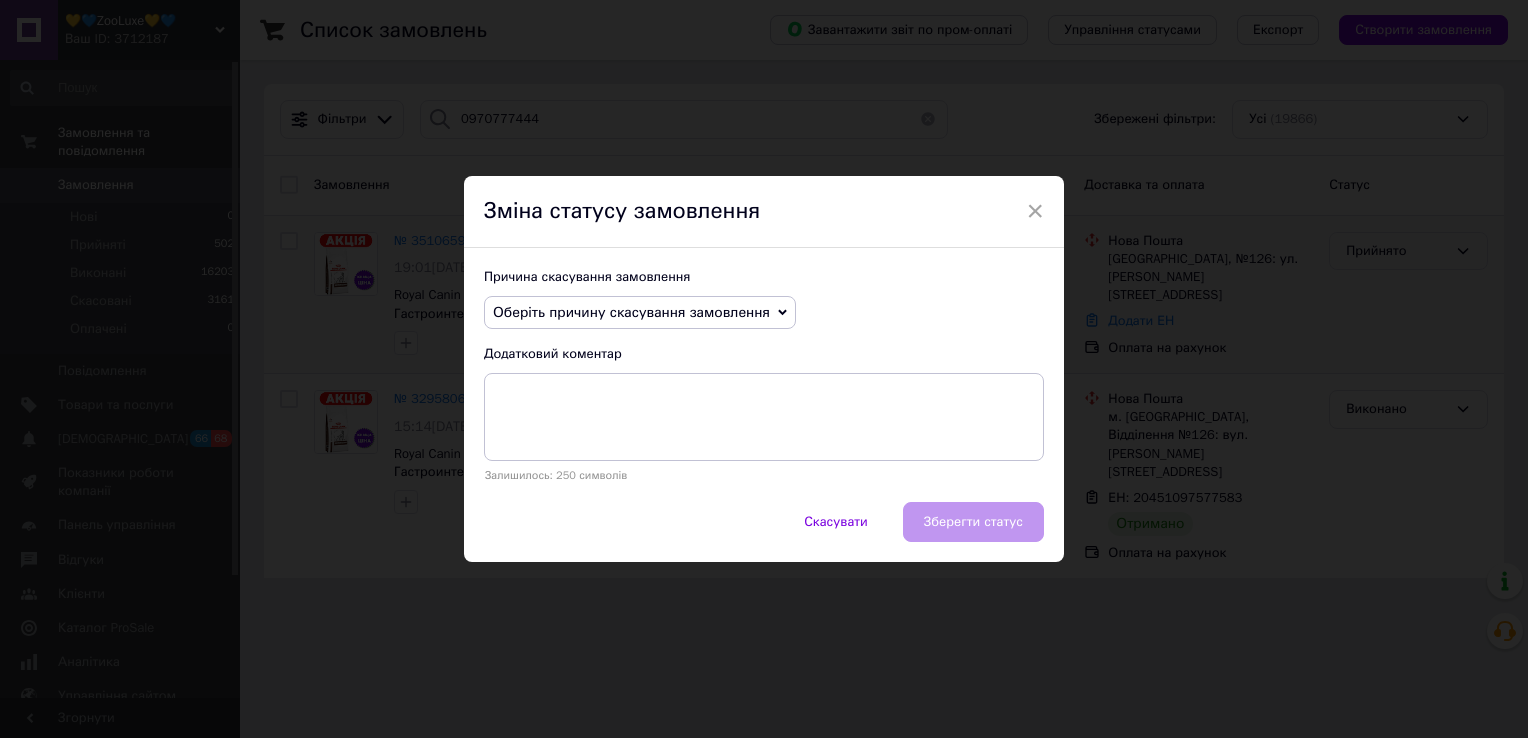 click on "Оберіть причину скасування замовлення" at bounding box center (631, 312) 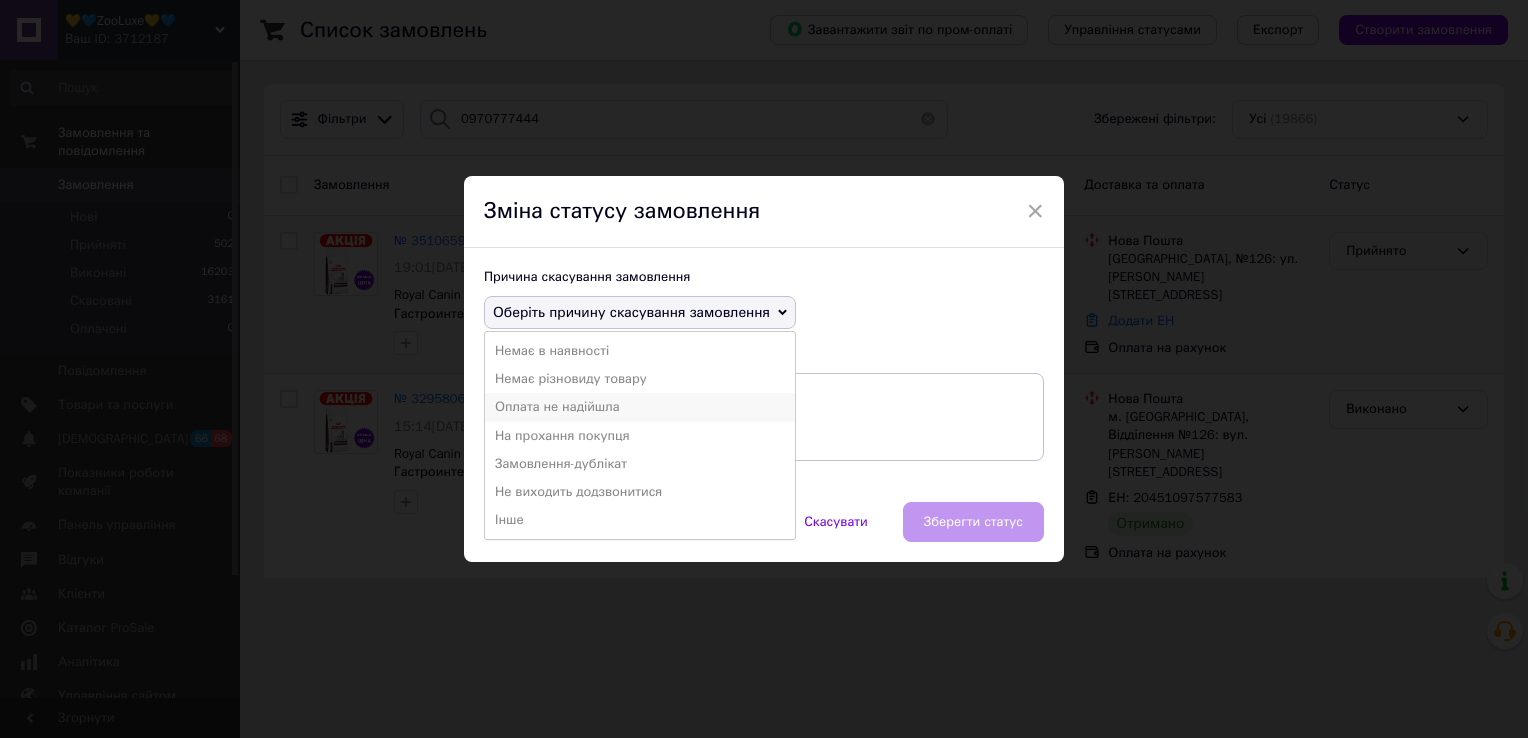 click on "Оплата не надійшла" at bounding box center (640, 407) 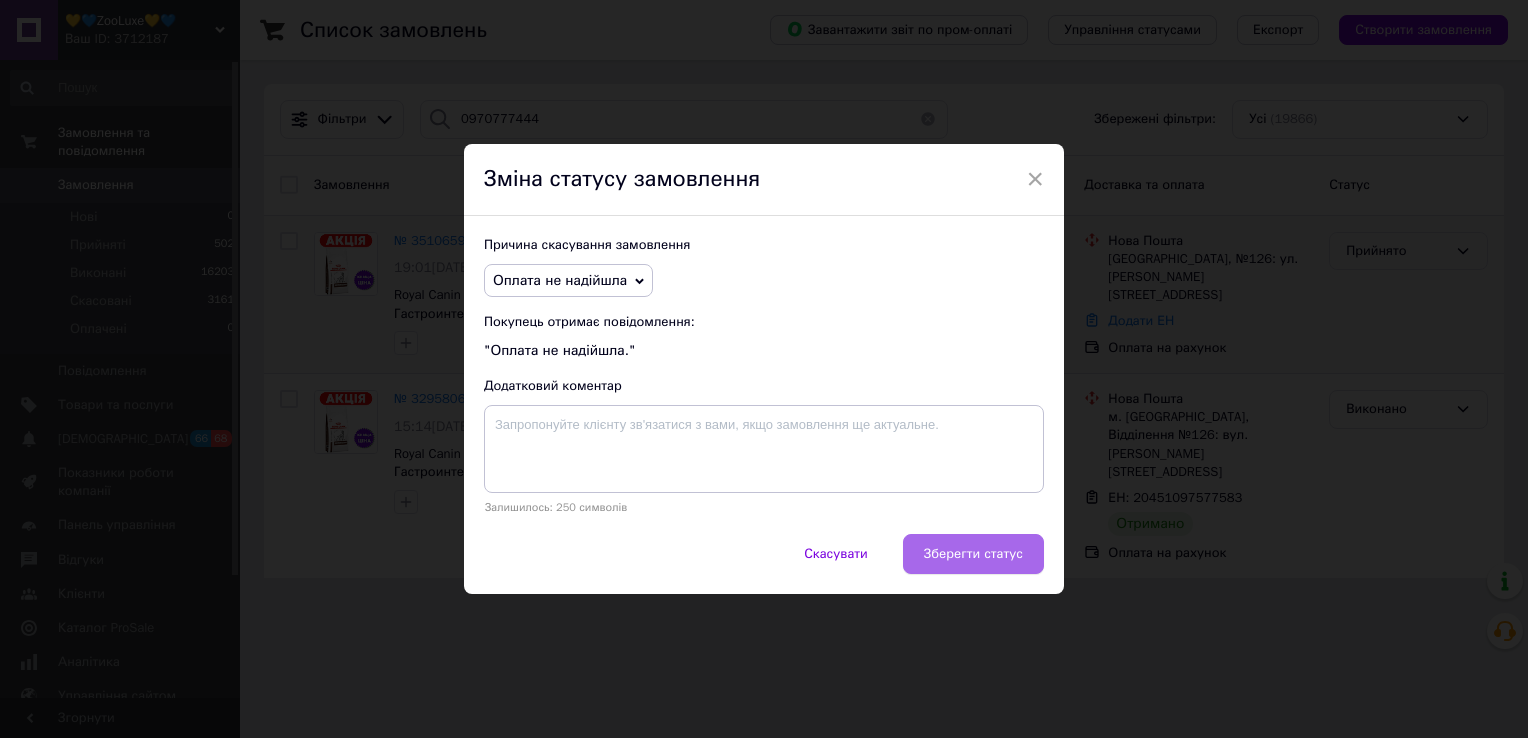click on "Зберегти статус" at bounding box center (973, 554) 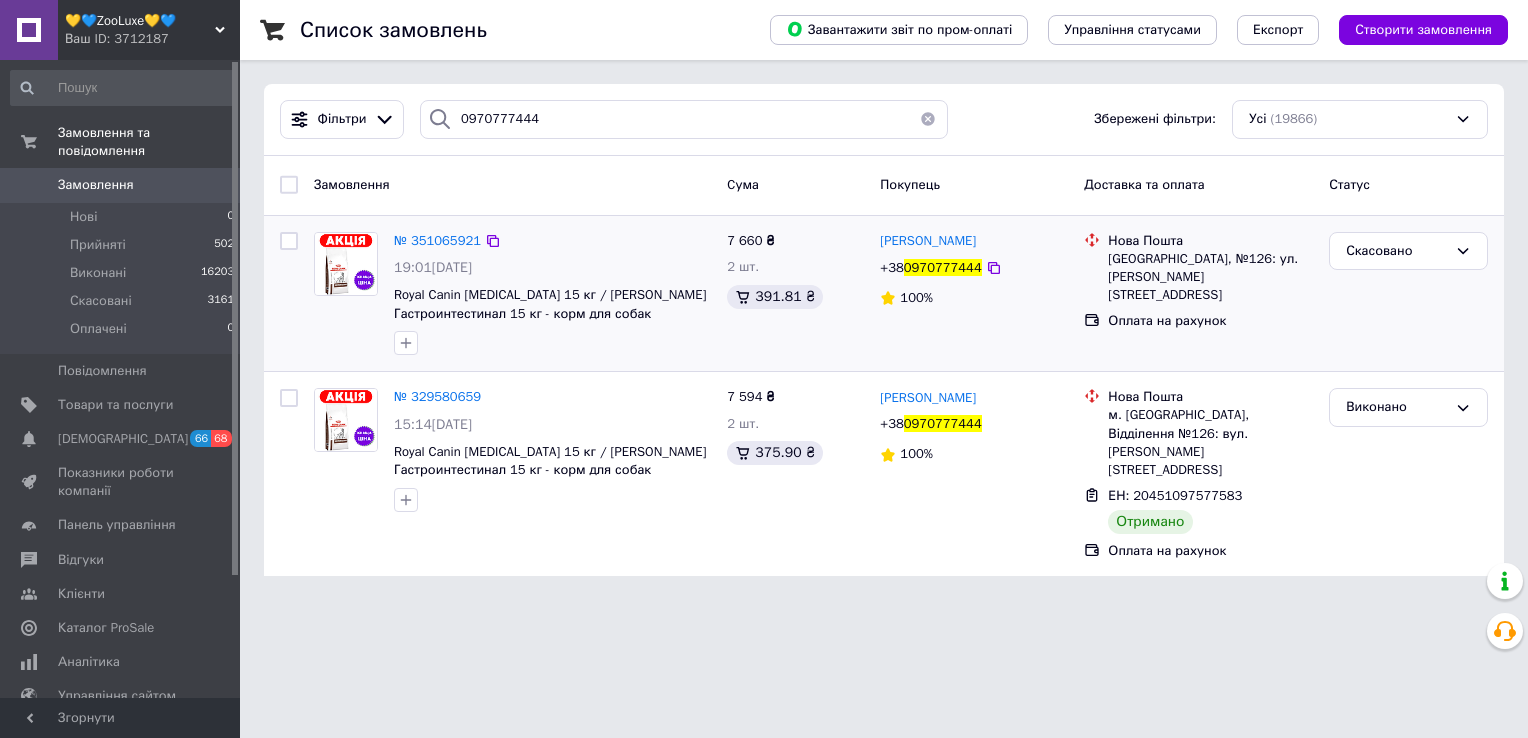 click on "Ваш ID: 3712187" at bounding box center [152, 39] 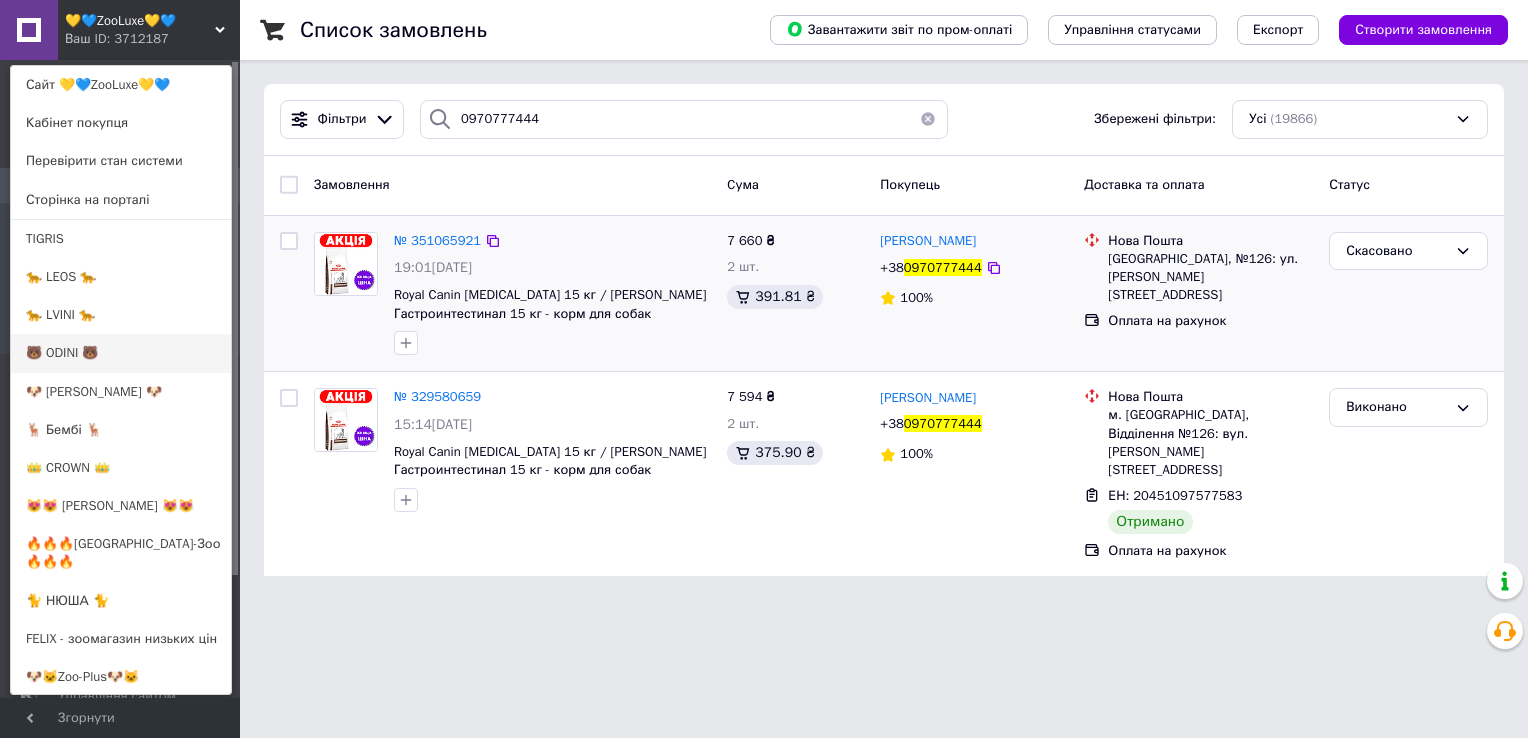 click on "🐻 ODINI 🐻" at bounding box center [121, 353] 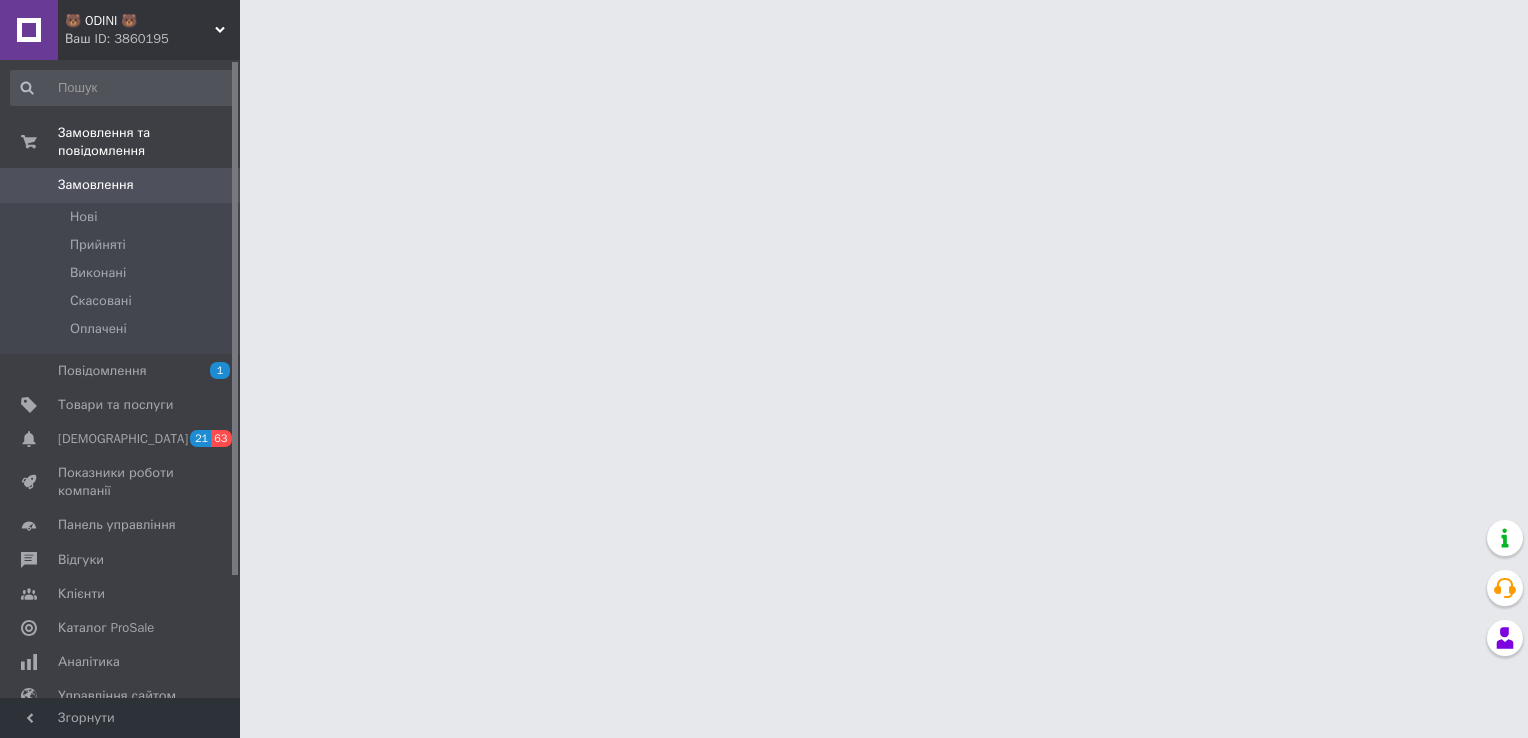 scroll, scrollTop: 0, scrollLeft: 0, axis: both 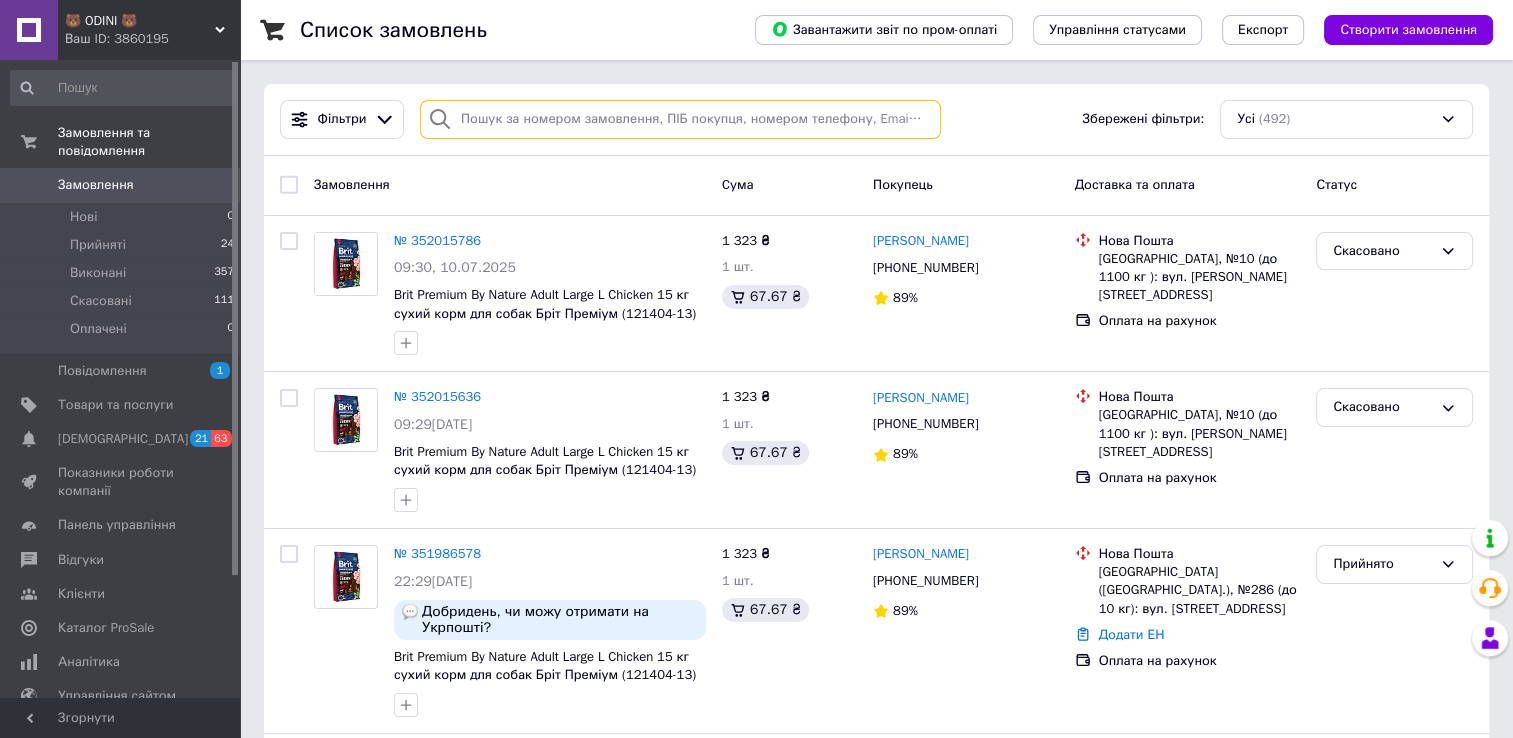 click at bounding box center (680, 119) 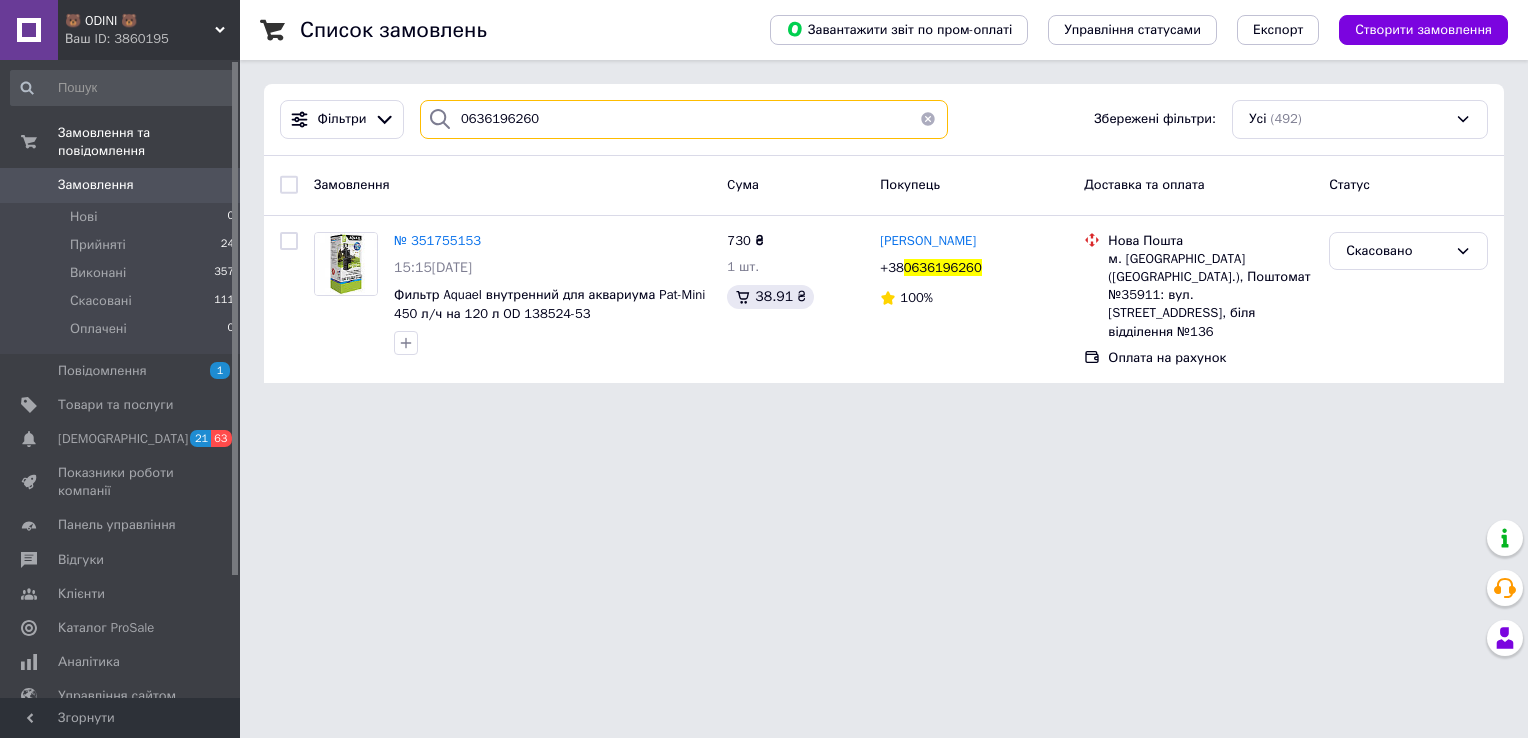 type on "0636196260" 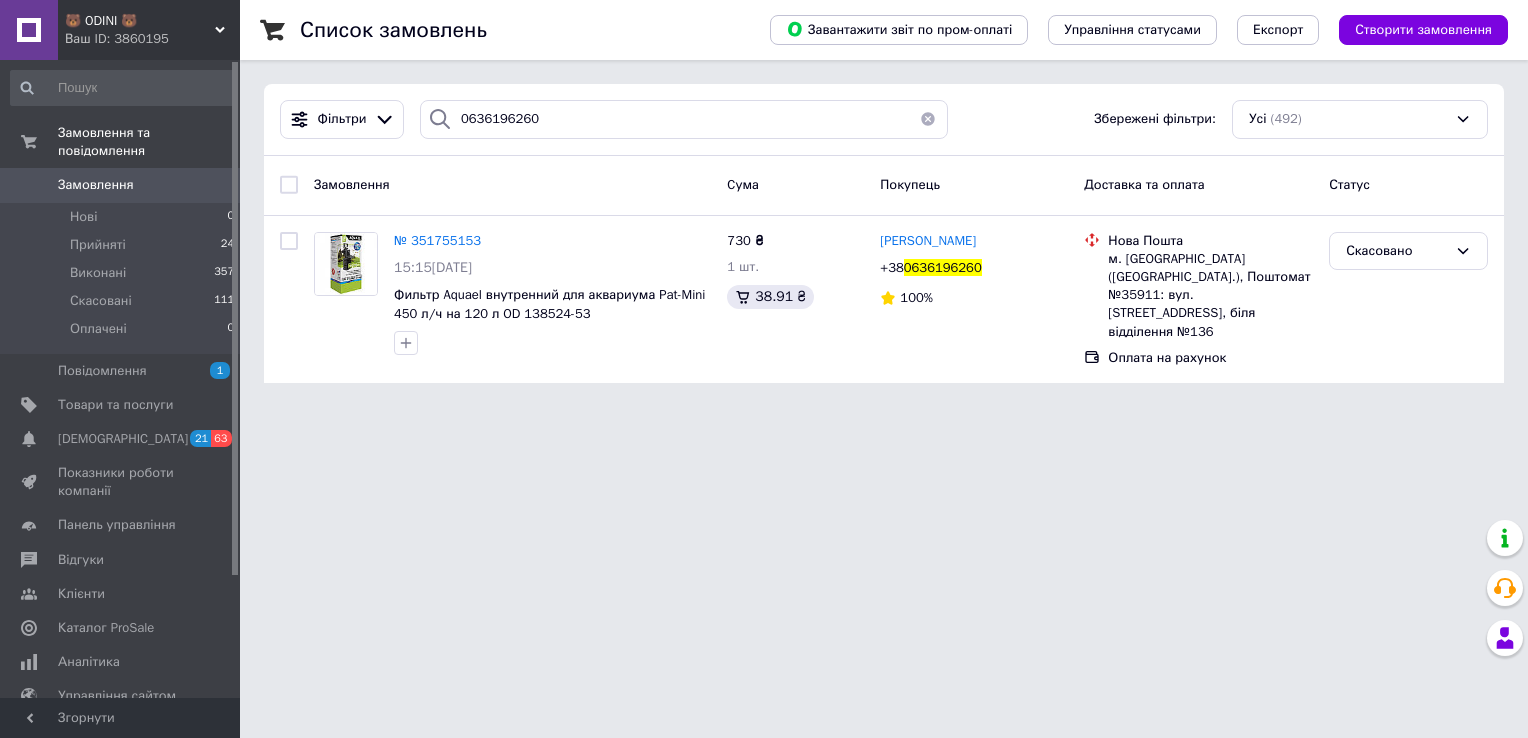 click on "🐻 ODINI 🐻" at bounding box center [140, 21] 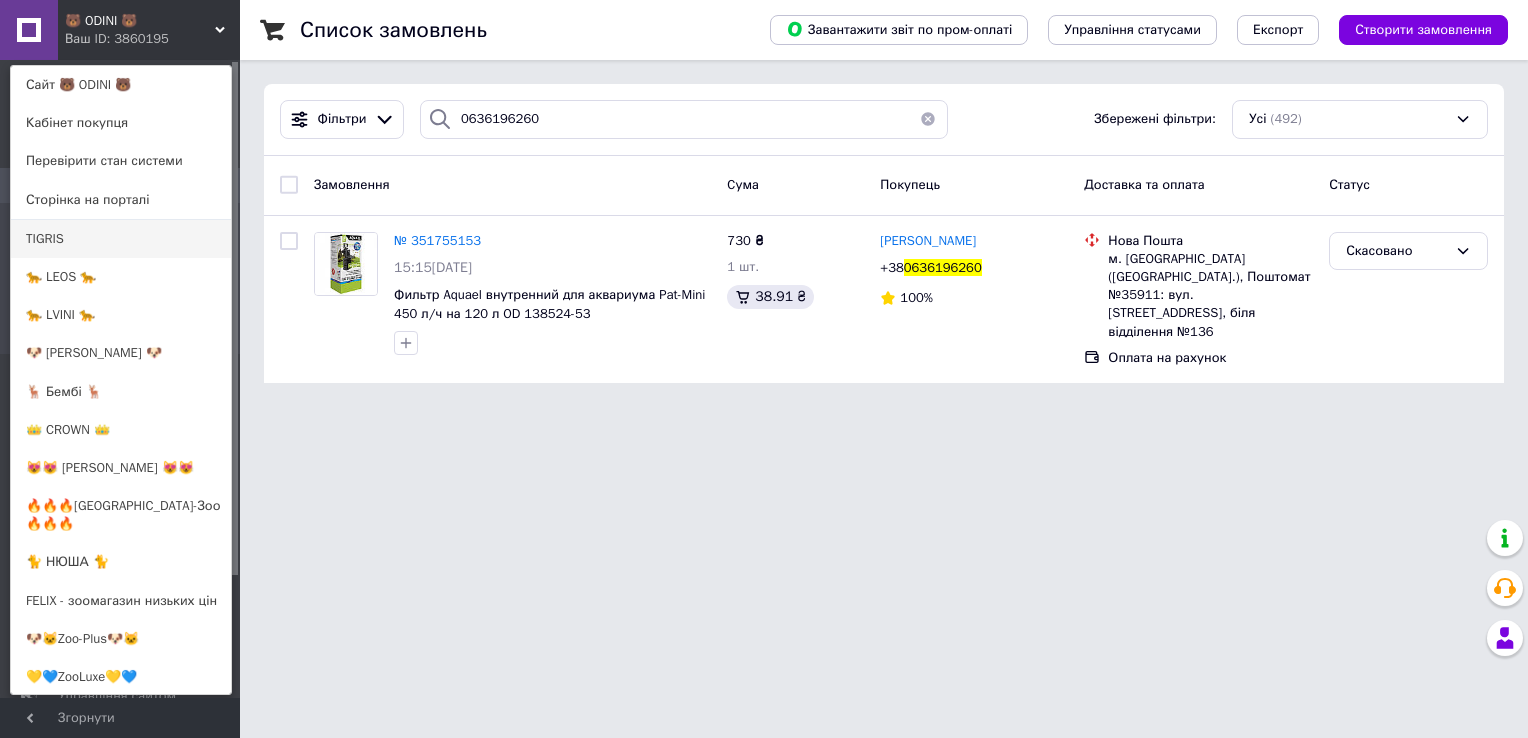 click on "TIGRIS" at bounding box center (121, 239) 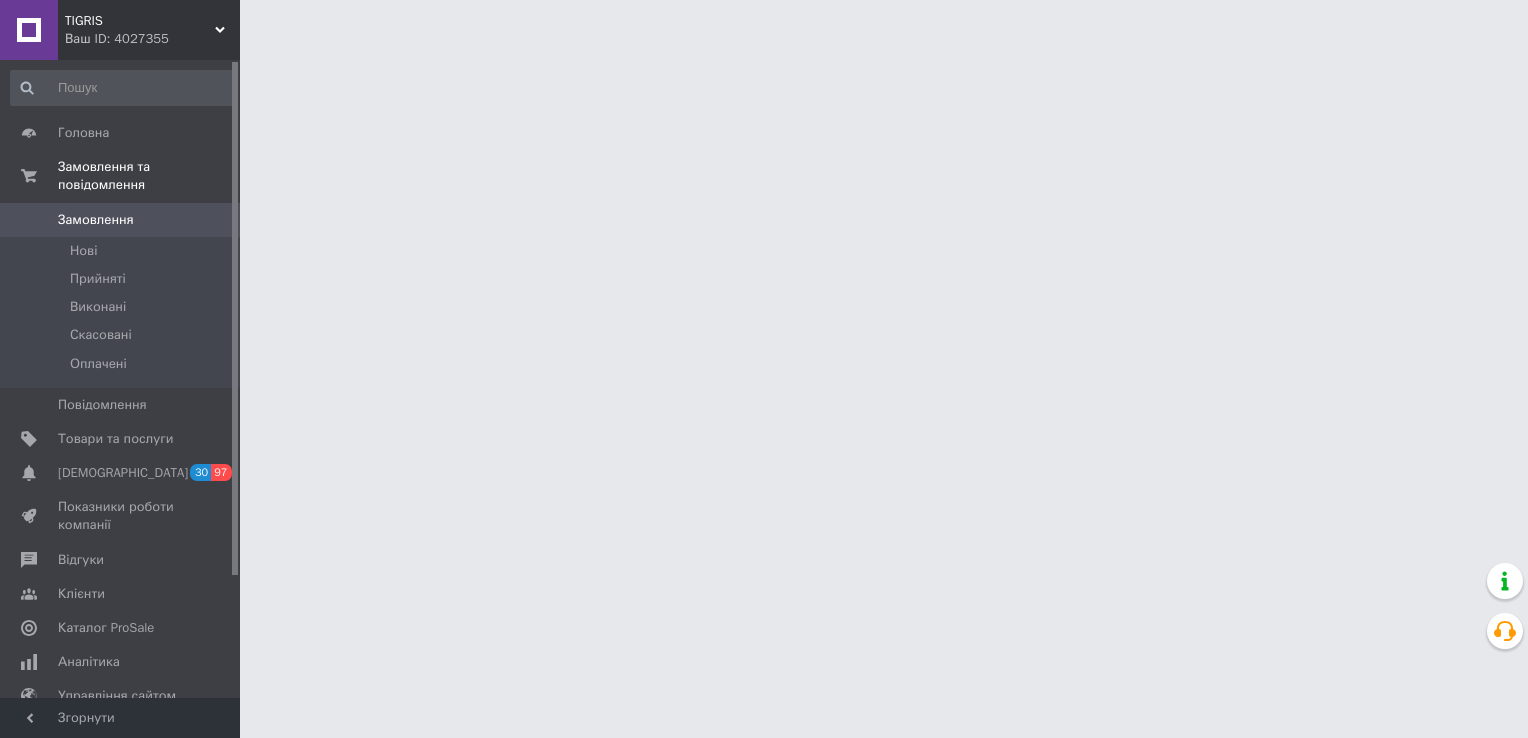 scroll, scrollTop: 0, scrollLeft: 0, axis: both 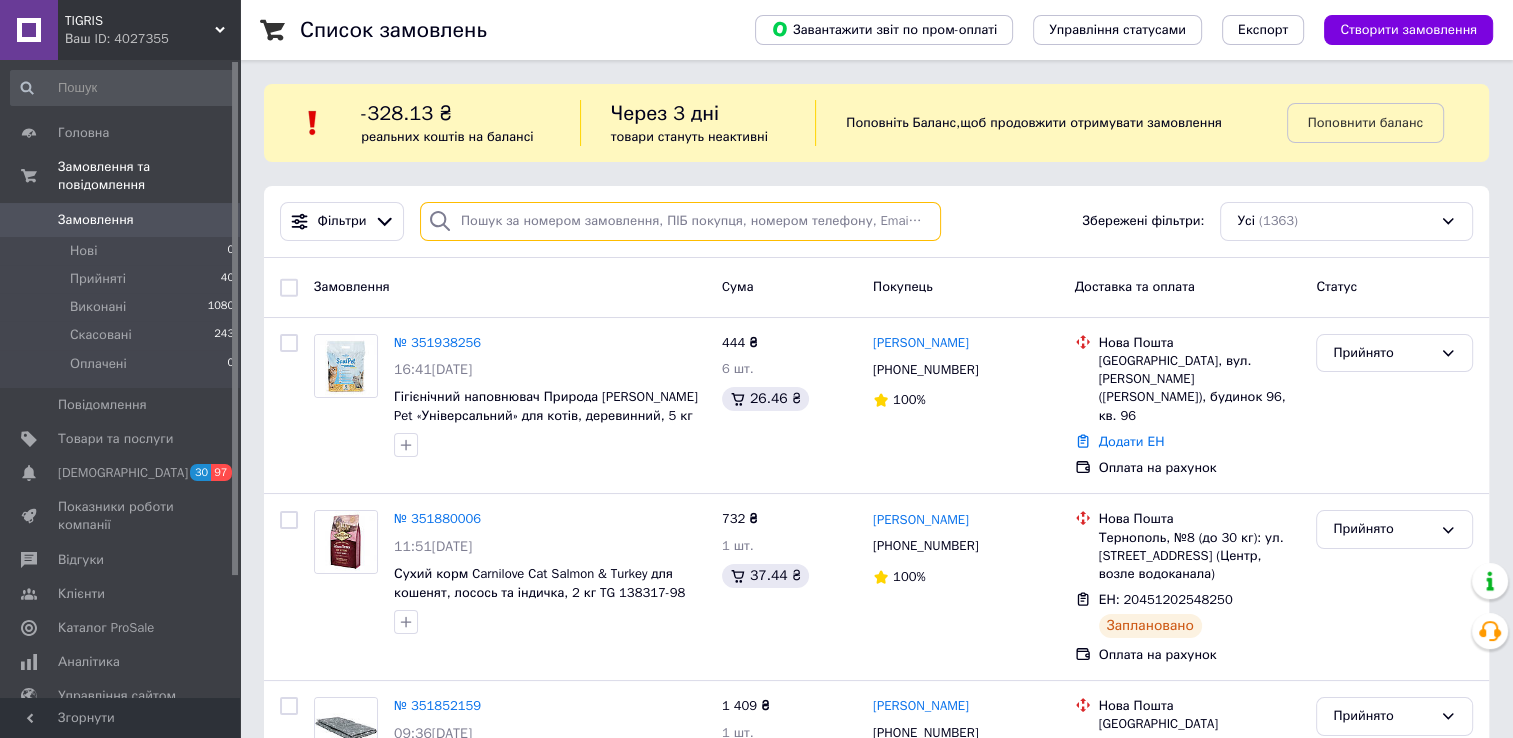 click at bounding box center [680, 221] 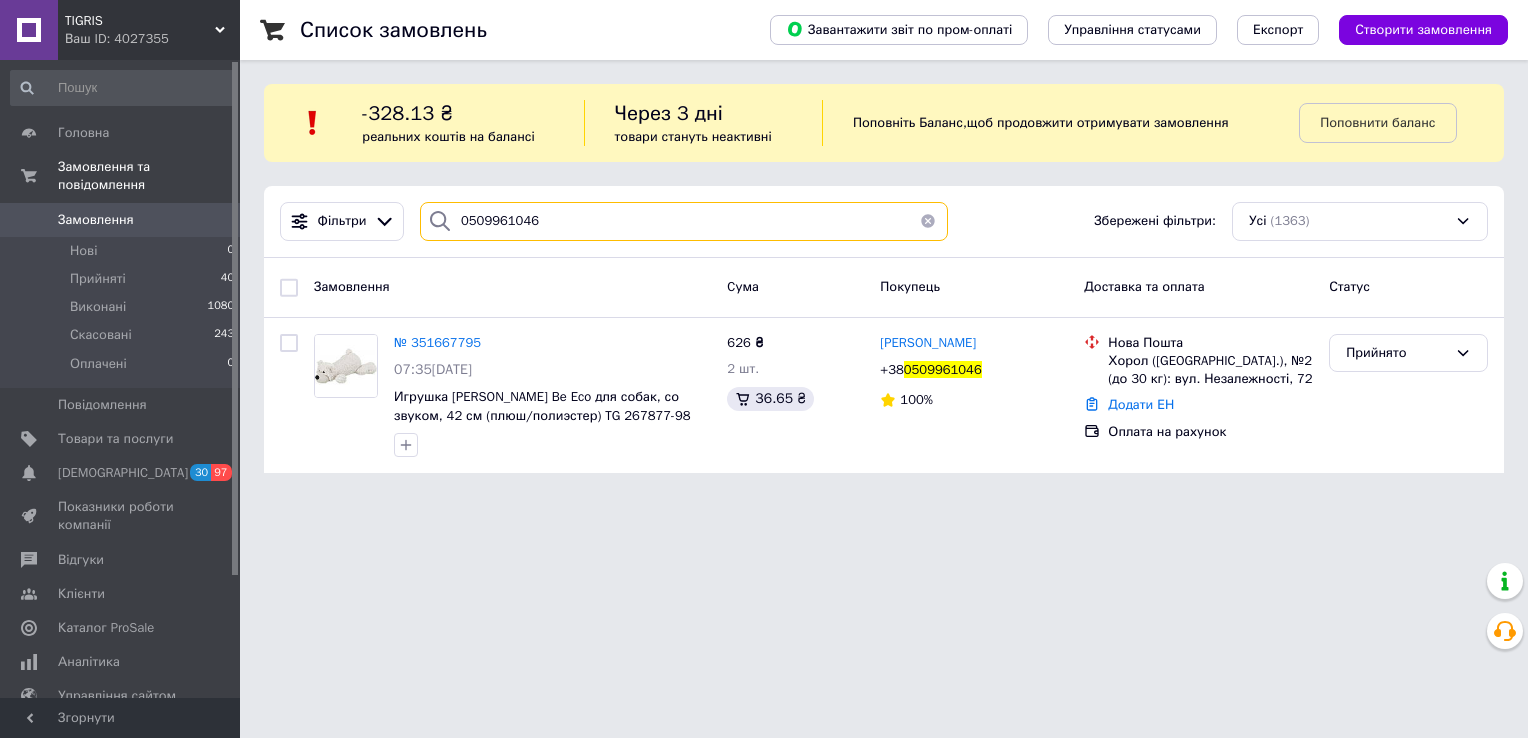 type on "0509961046" 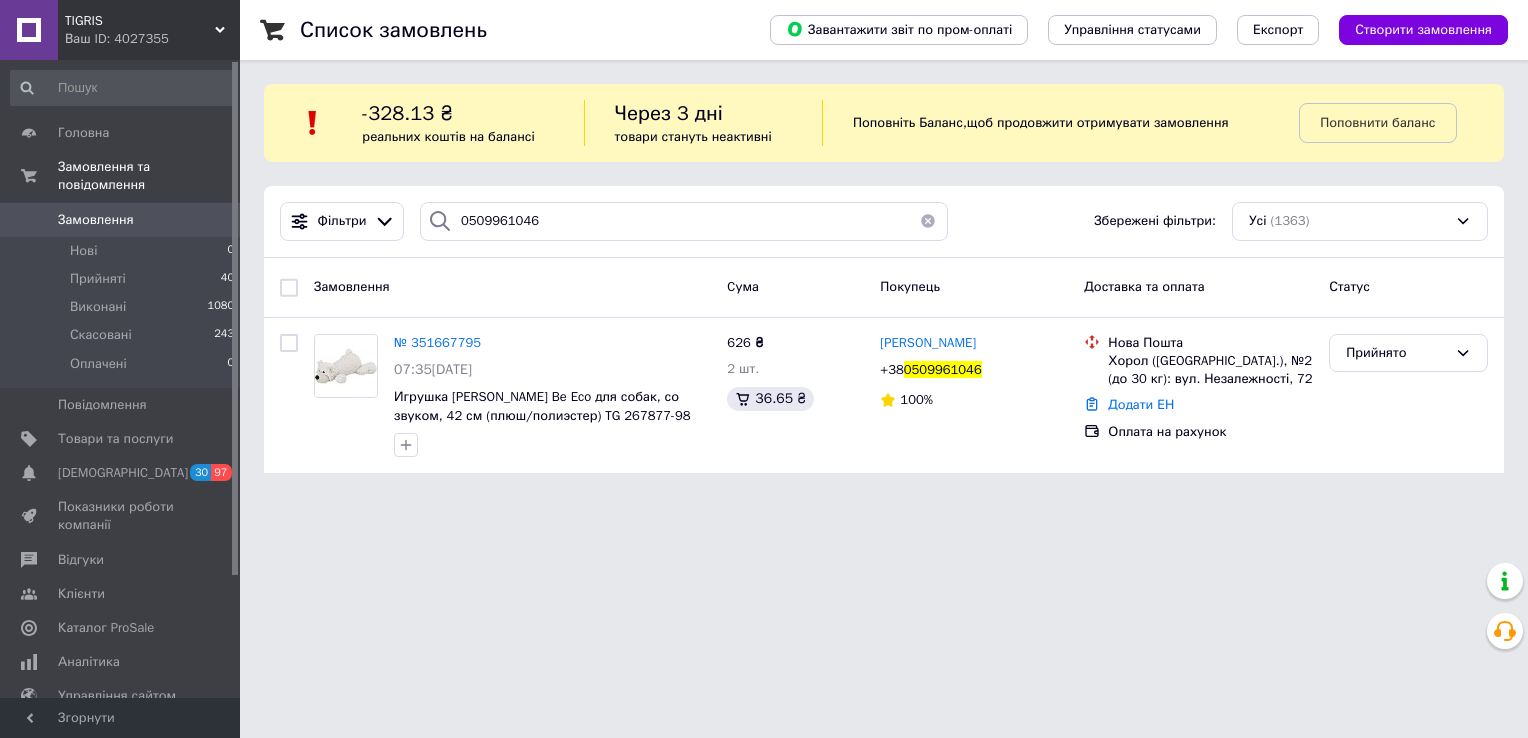 click on "TIGRIS Ваш ID: 4027355 Сайт TIGRIS Кабінет покупця Перевірити стан системи Сторінка на порталі 🐆 LEOS 🐆 🐆 LVINI 🐆 🐻 ODINI 🐻 🐶 KHINI 🐶 🦌 Бембі 🦌 👑 CROWN 👑 😻😻 Дарсі 😻😻 🔥🔥🔥Київ-Зоо🔥🔥🔥 🐈 НЮША 🐈 FELIX - зоомагазин низьких цін 🐶🐱Zoo-Plus🐶🐱 💛💙ZooLuxe💛💙 Довідка Вийти Головна Замовлення та повідомлення Замовлення 0 Нові 0 Прийняті 40 Виконані 1080 Скасовані 243 Оплачені 0 Повідомлення 0 Товари та послуги Сповіщення 30 97 Показники роботи компанії Відгуки Клієнти Каталог ProSale Аналітика Управління сайтом Гаманець компанії" at bounding box center (764, 248) 